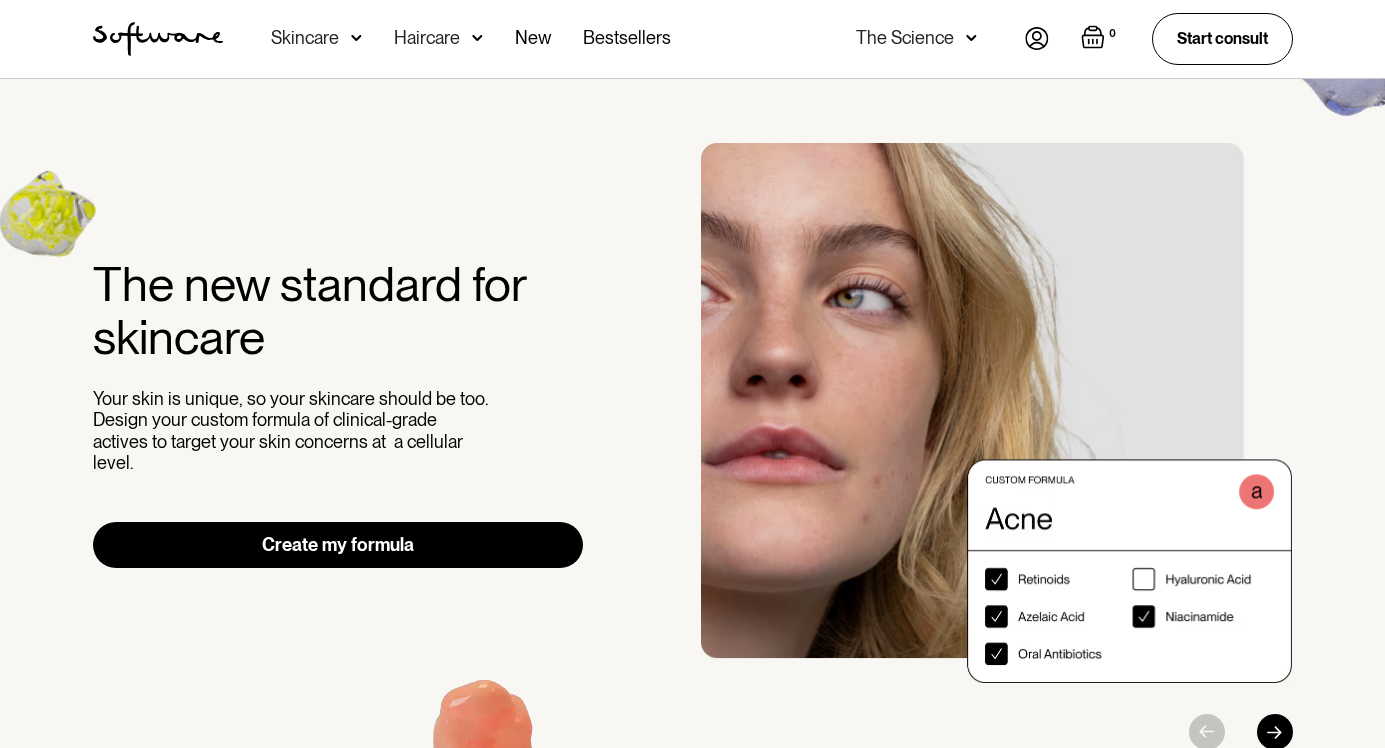 scroll, scrollTop: 0, scrollLeft: 0, axis: both 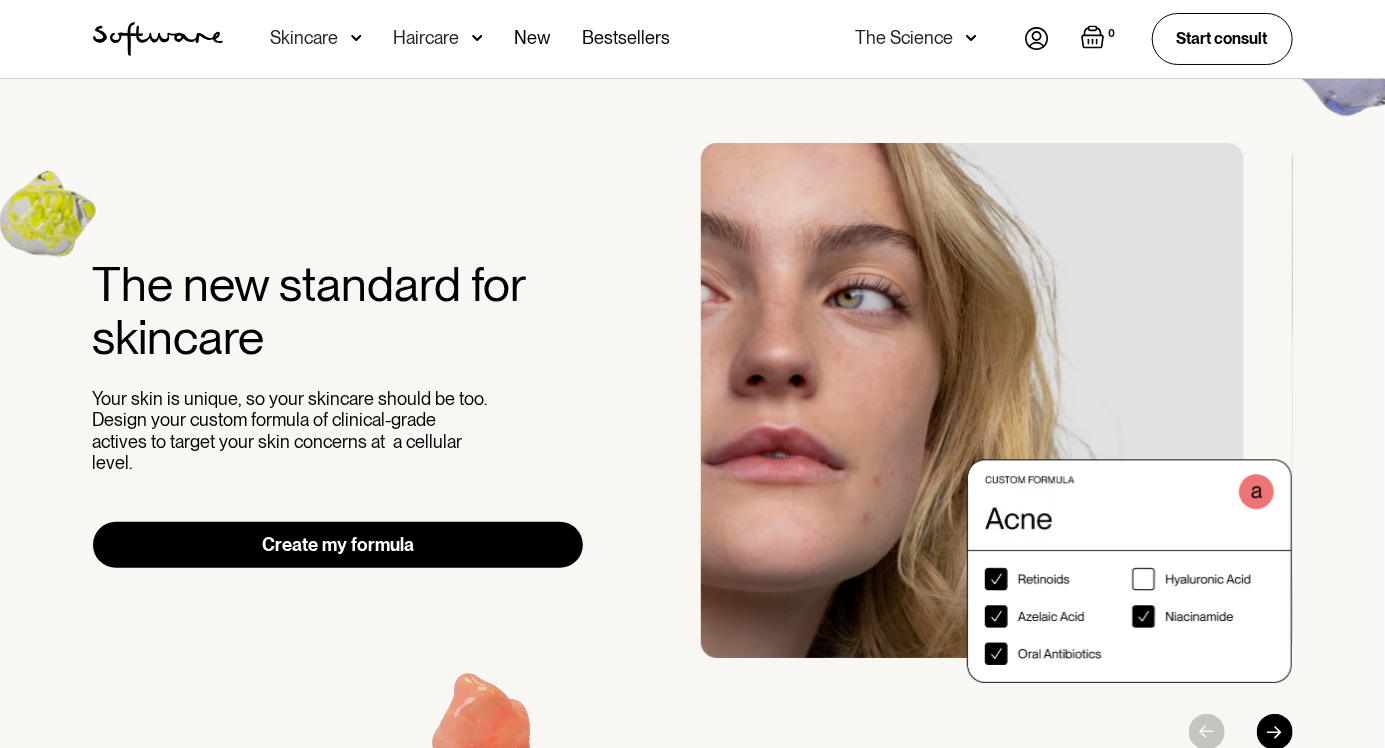 click at bounding box center (1037, 38) 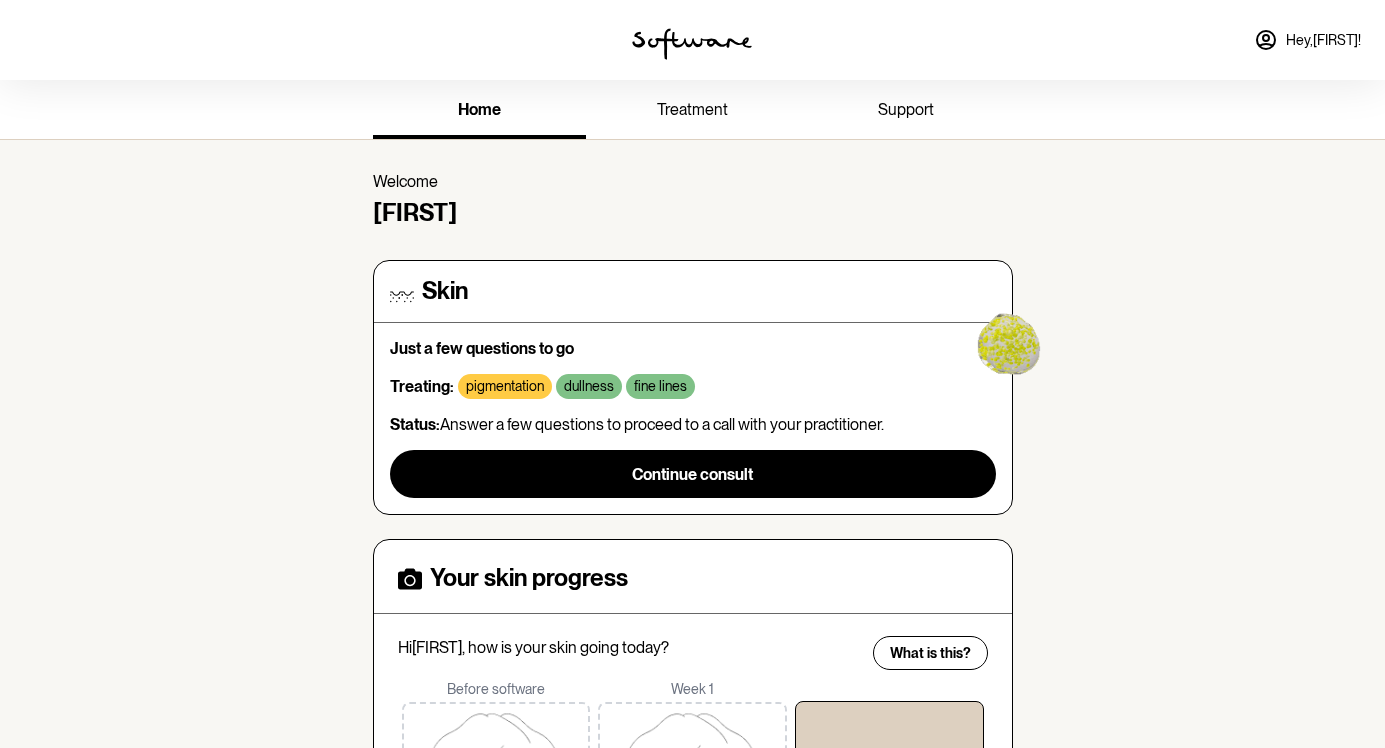 scroll, scrollTop: 0, scrollLeft: 0, axis: both 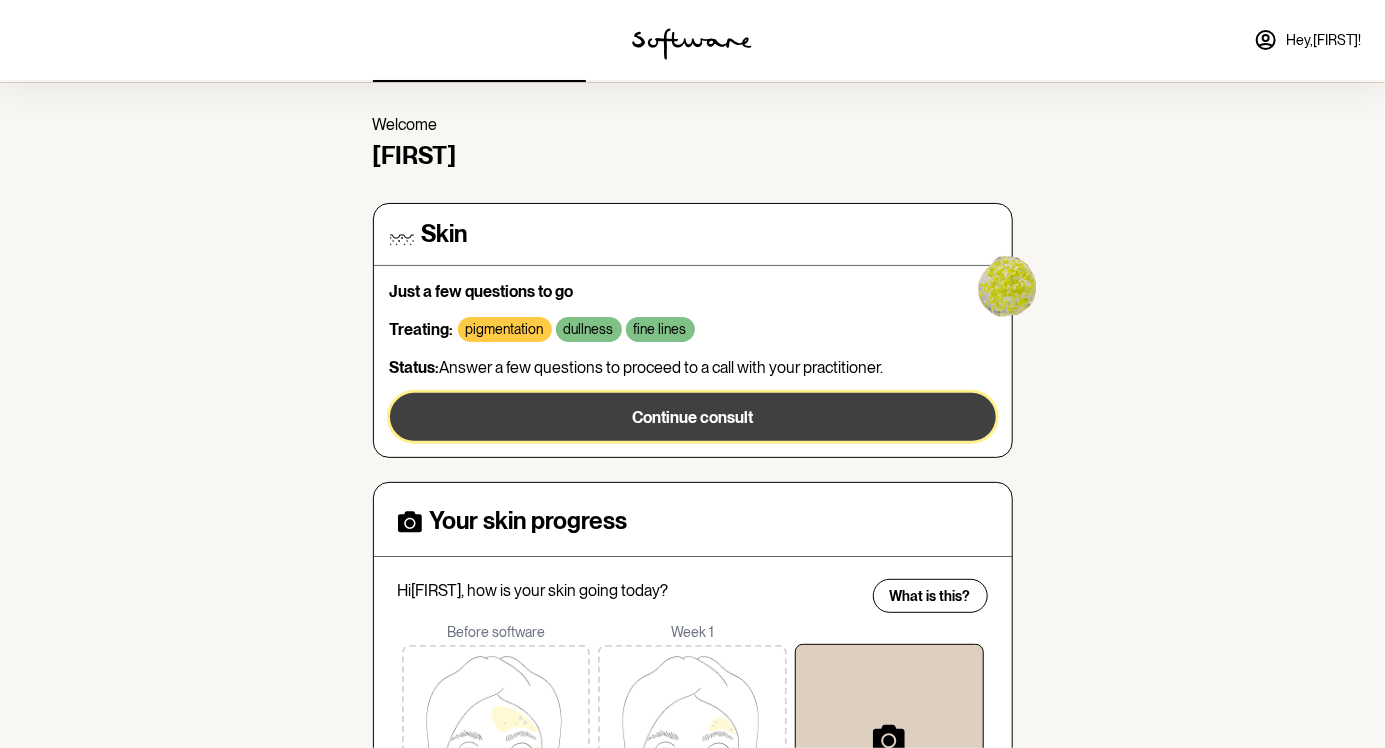 click on "Continue consult" at bounding box center [693, 417] 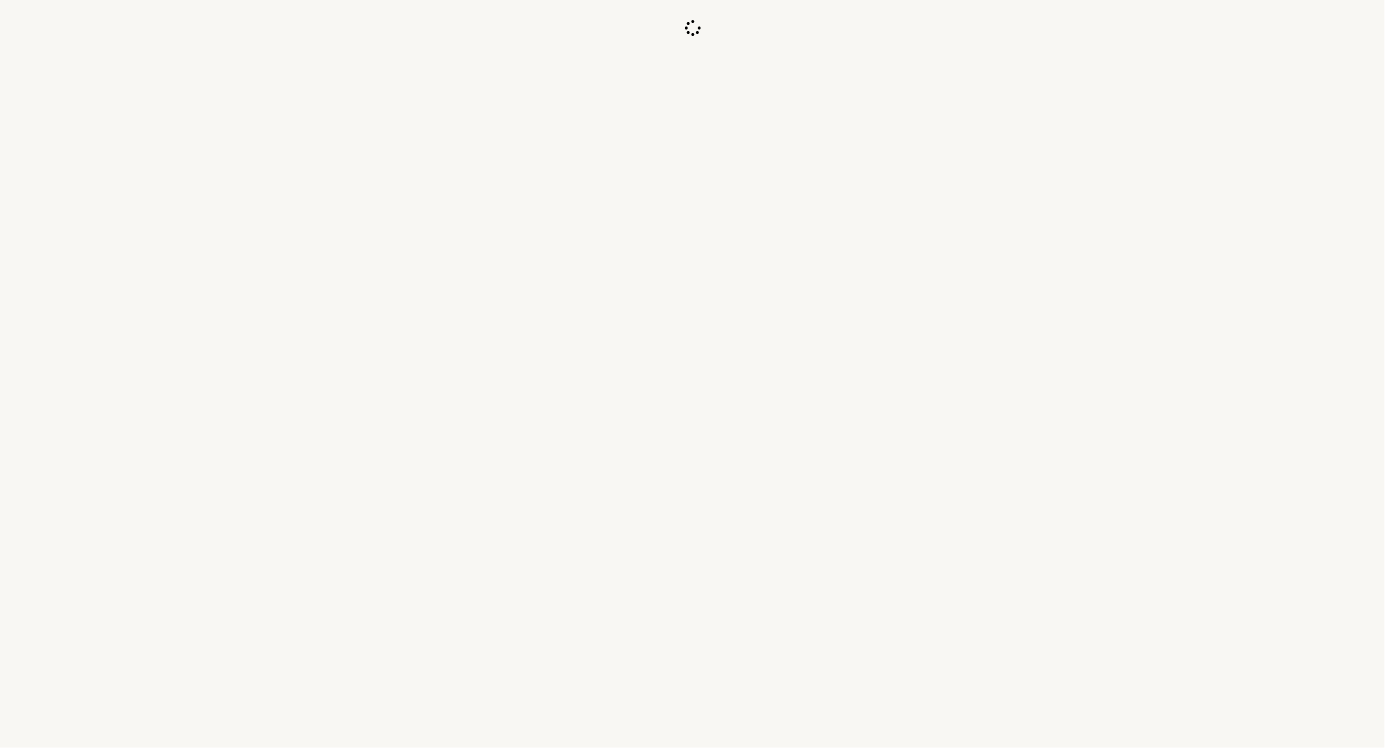 scroll, scrollTop: 0, scrollLeft: 0, axis: both 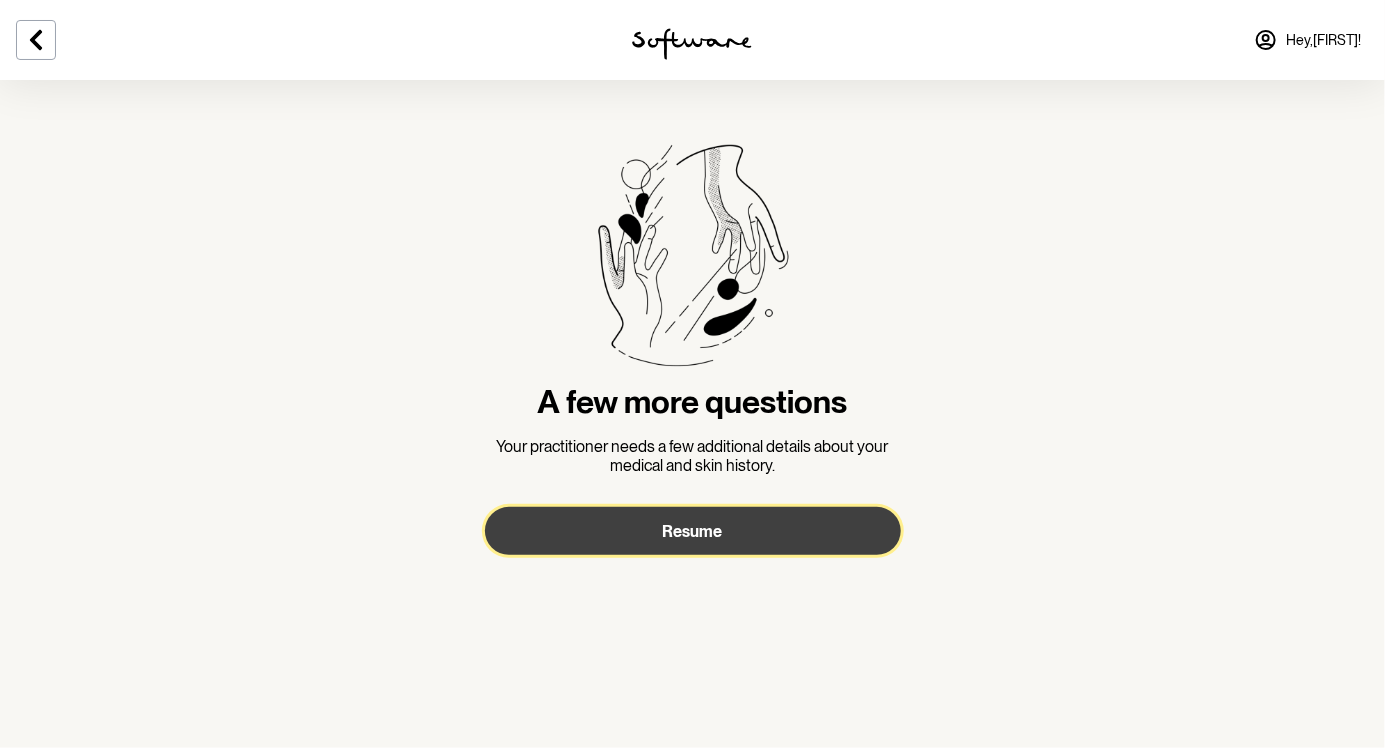 click on "Resume" at bounding box center (693, 531) 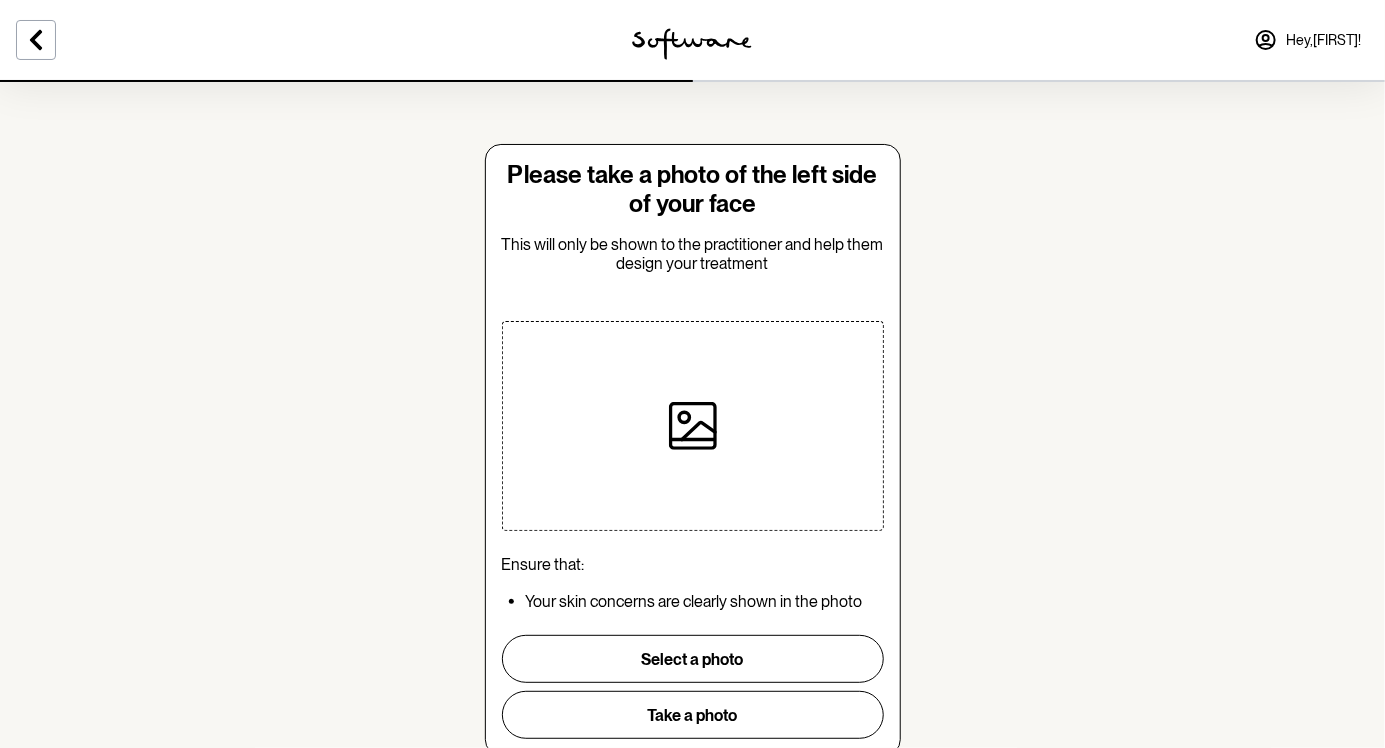 click on "Select a photo" at bounding box center (693, 659) 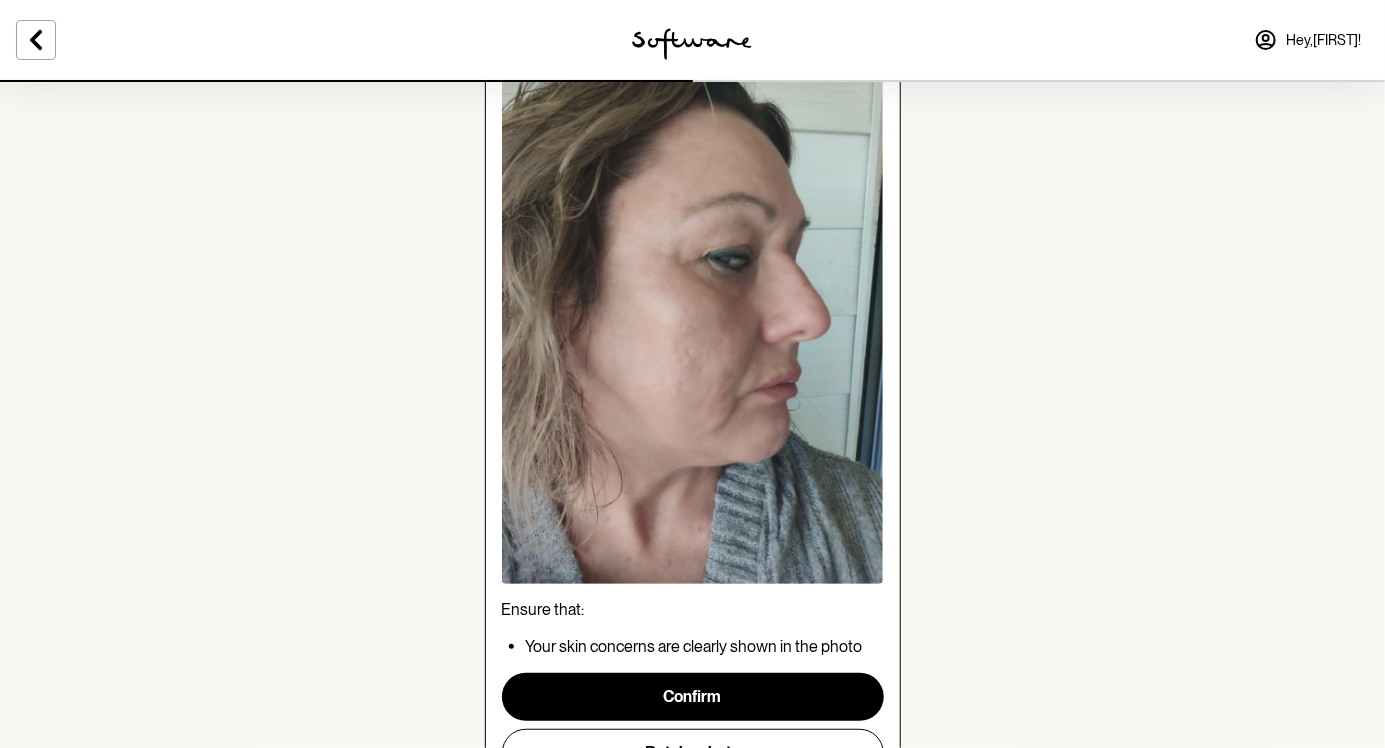 scroll, scrollTop: 198, scrollLeft: 0, axis: vertical 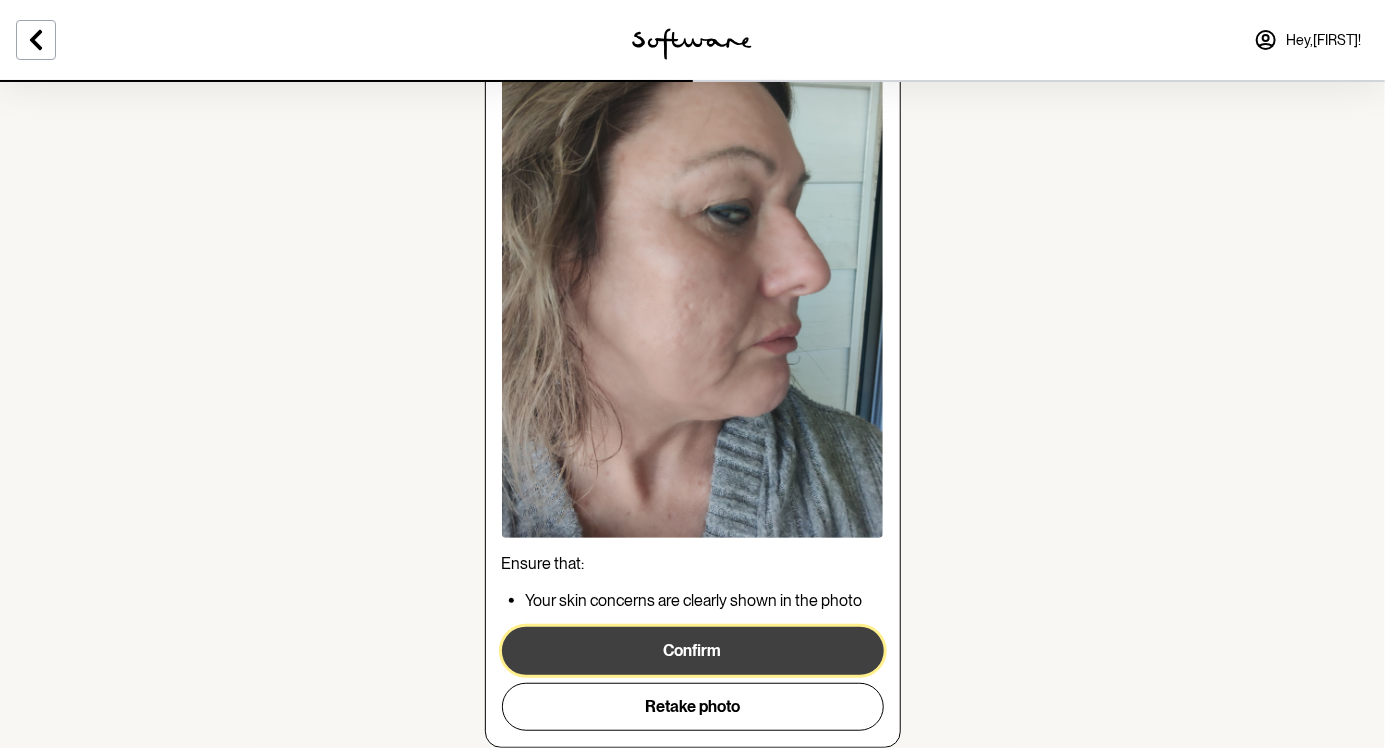 click on "Confirm" at bounding box center (693, 651) 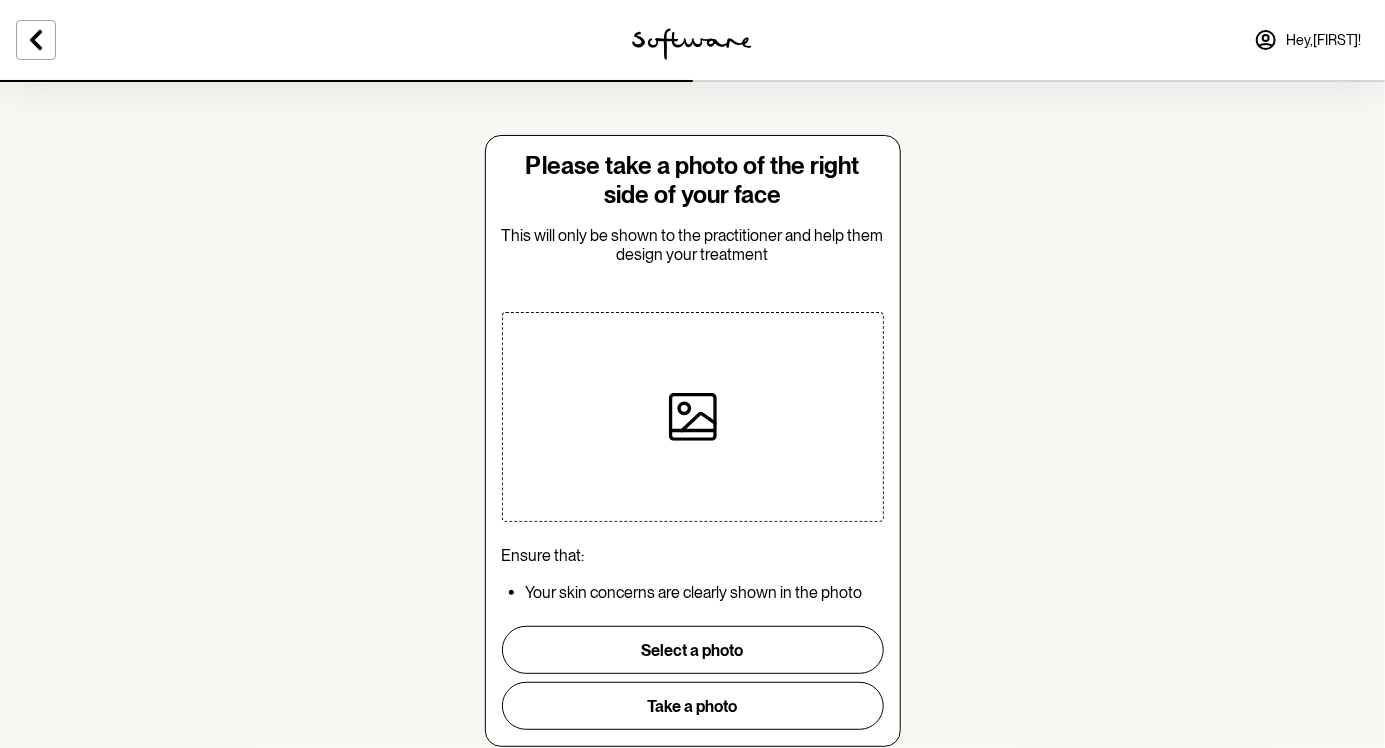 scroll, scrollTop: 0, scrollLeft: 0, axis: both 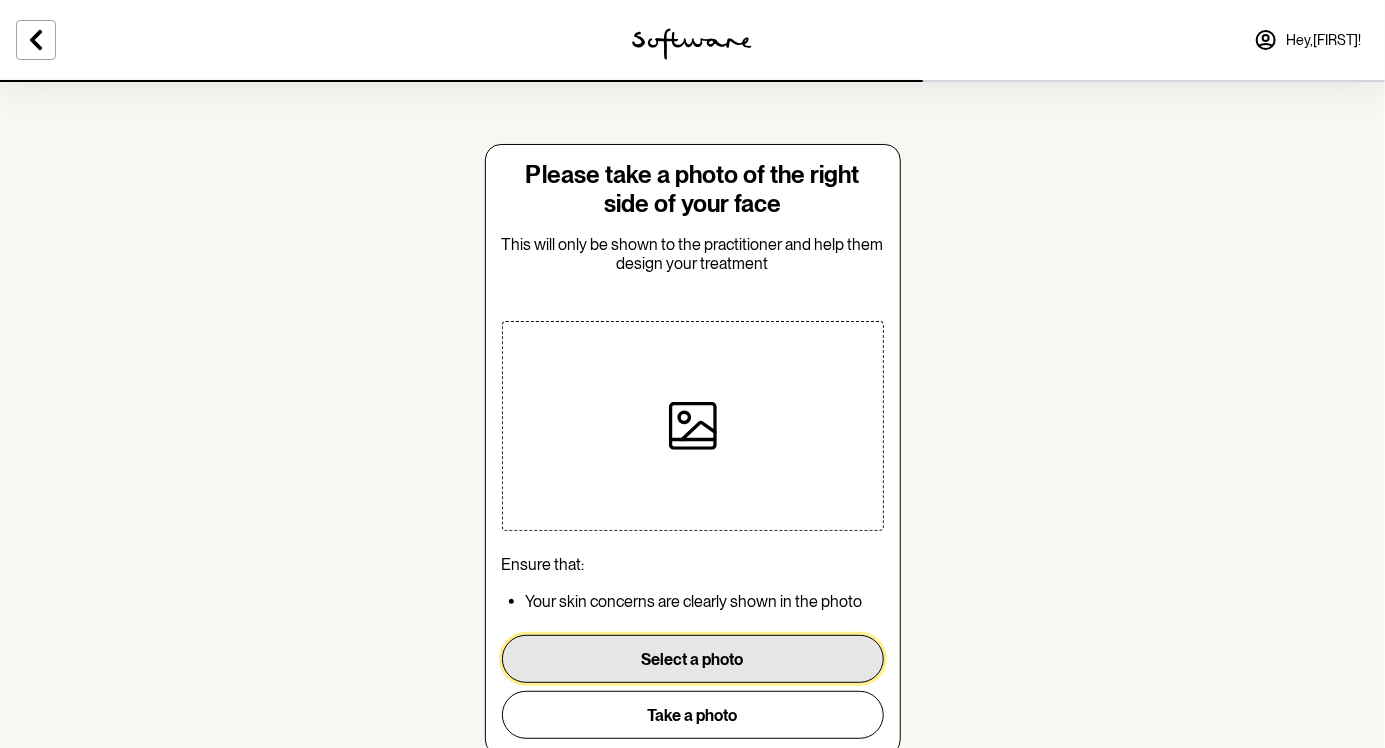 click on "Select a photo" at bounding box center (693, 659) 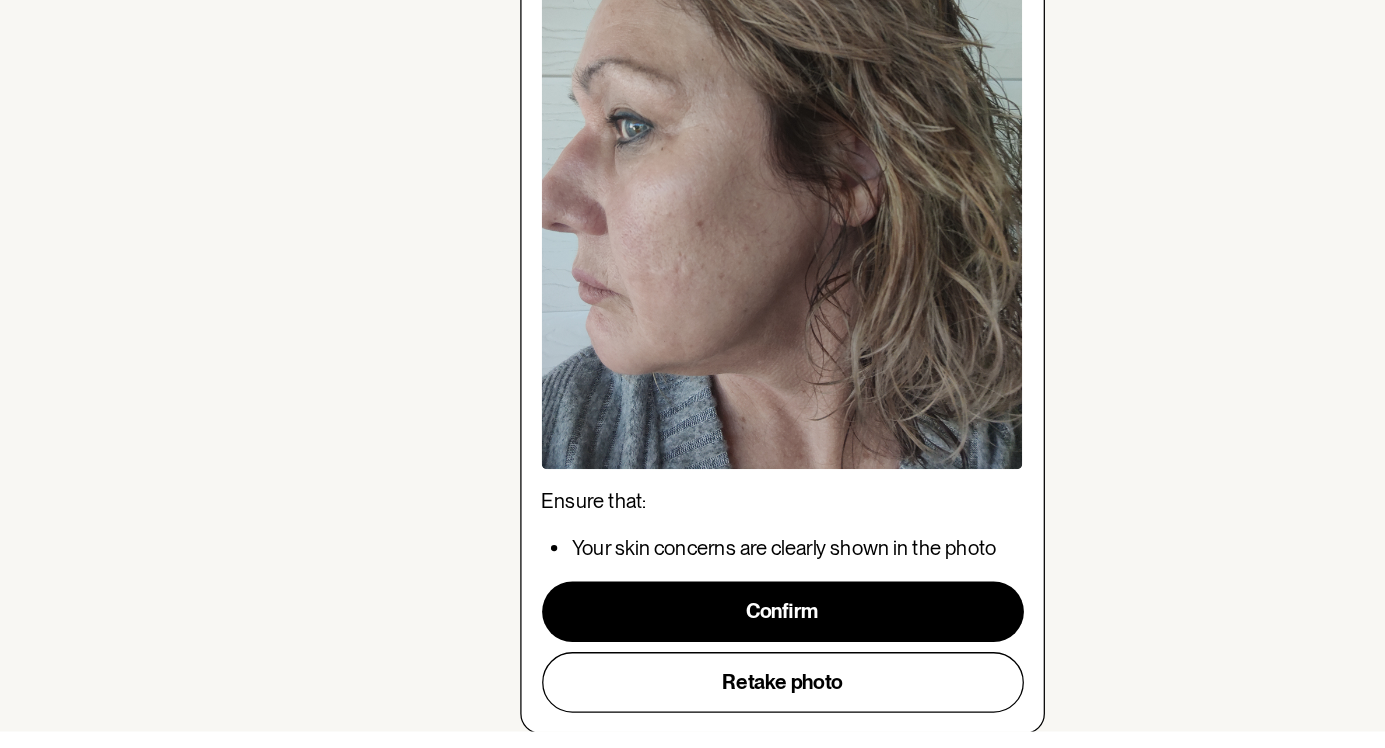 scroll, scrollTop: 198, scrollLeft: 0, axis: vertical 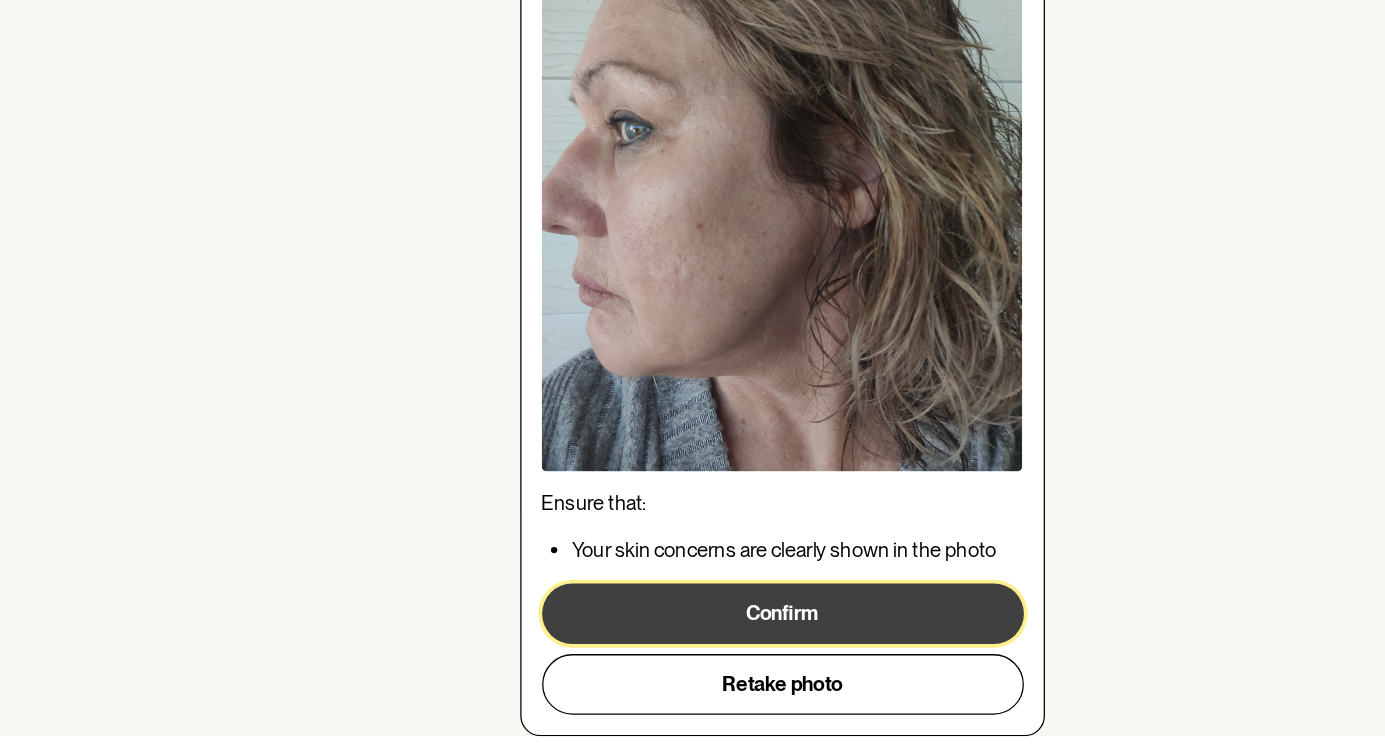 click on "Confirm" at bounding box center (693, 651) 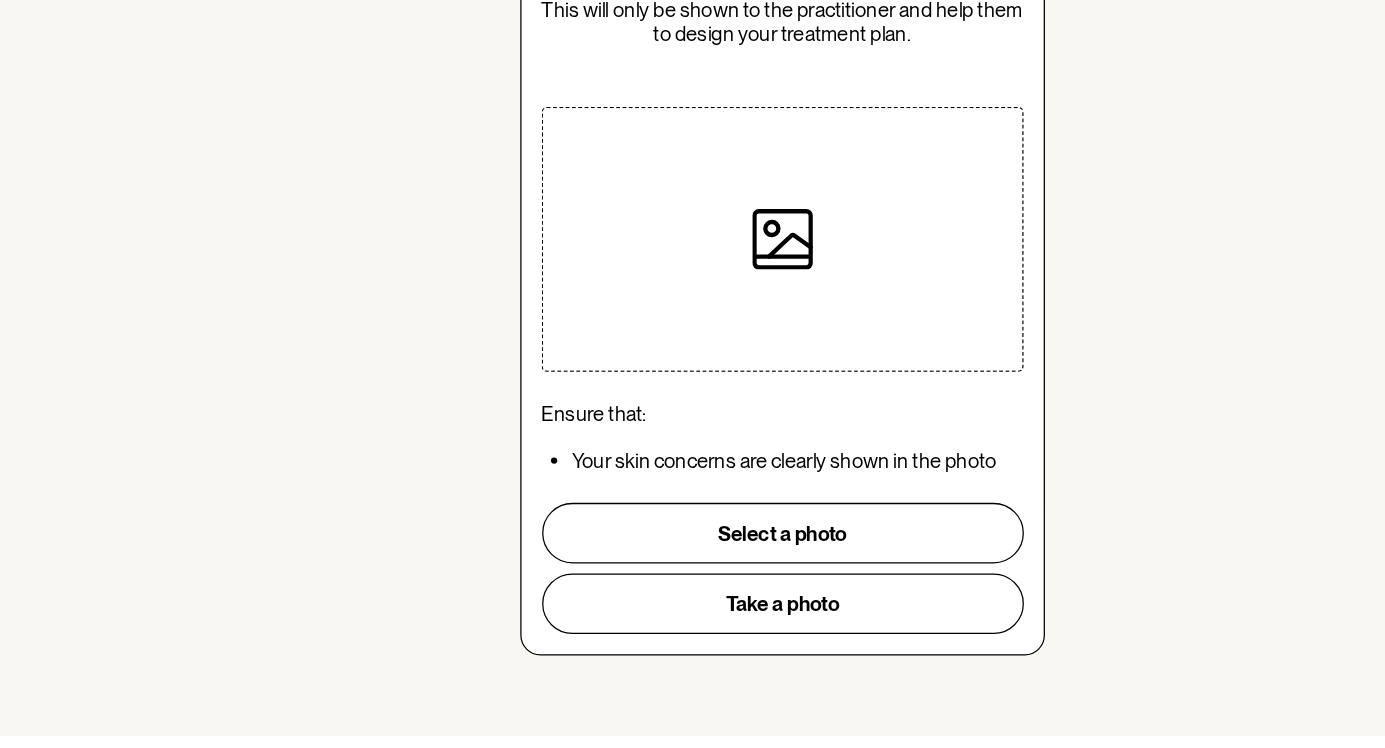 scroll, scrollTop: 0, scrollLeft: 0, axis: both 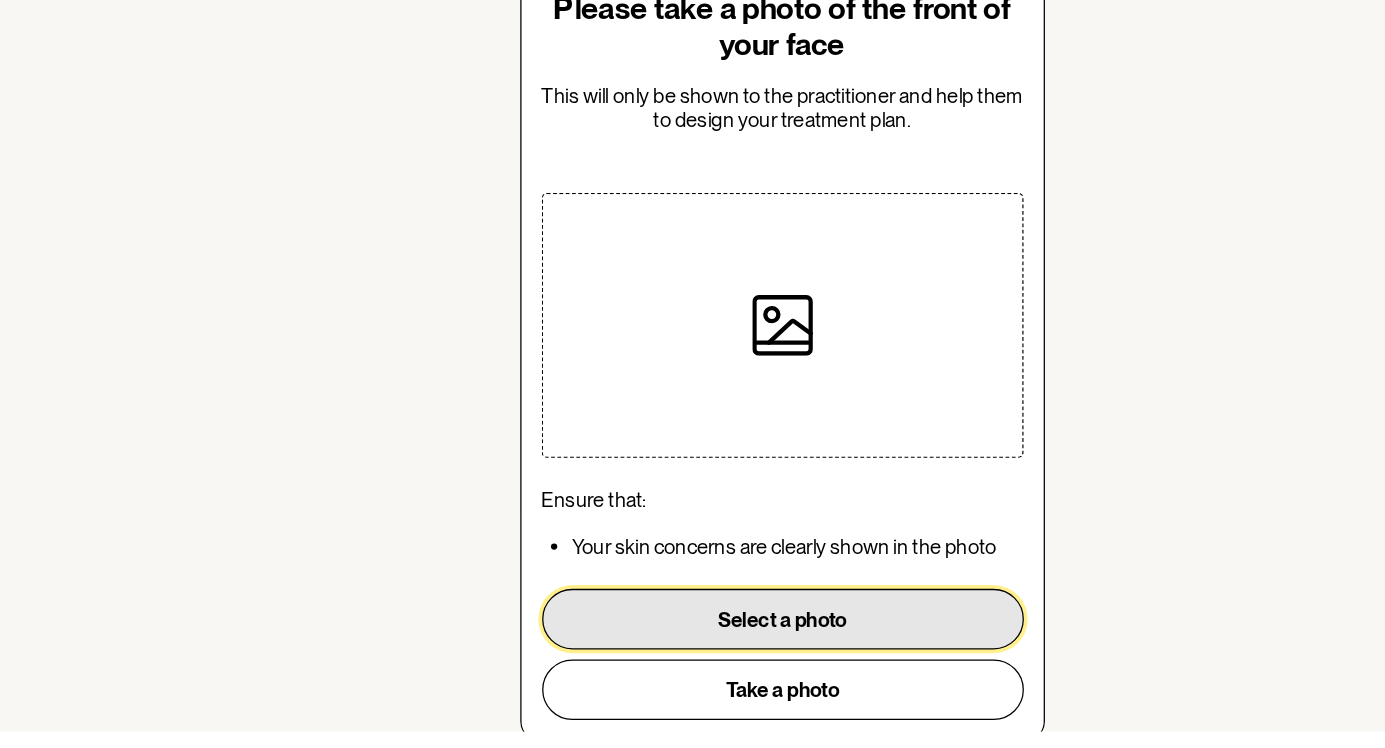 click on "Select a photo" at bounding box center [693, 659] 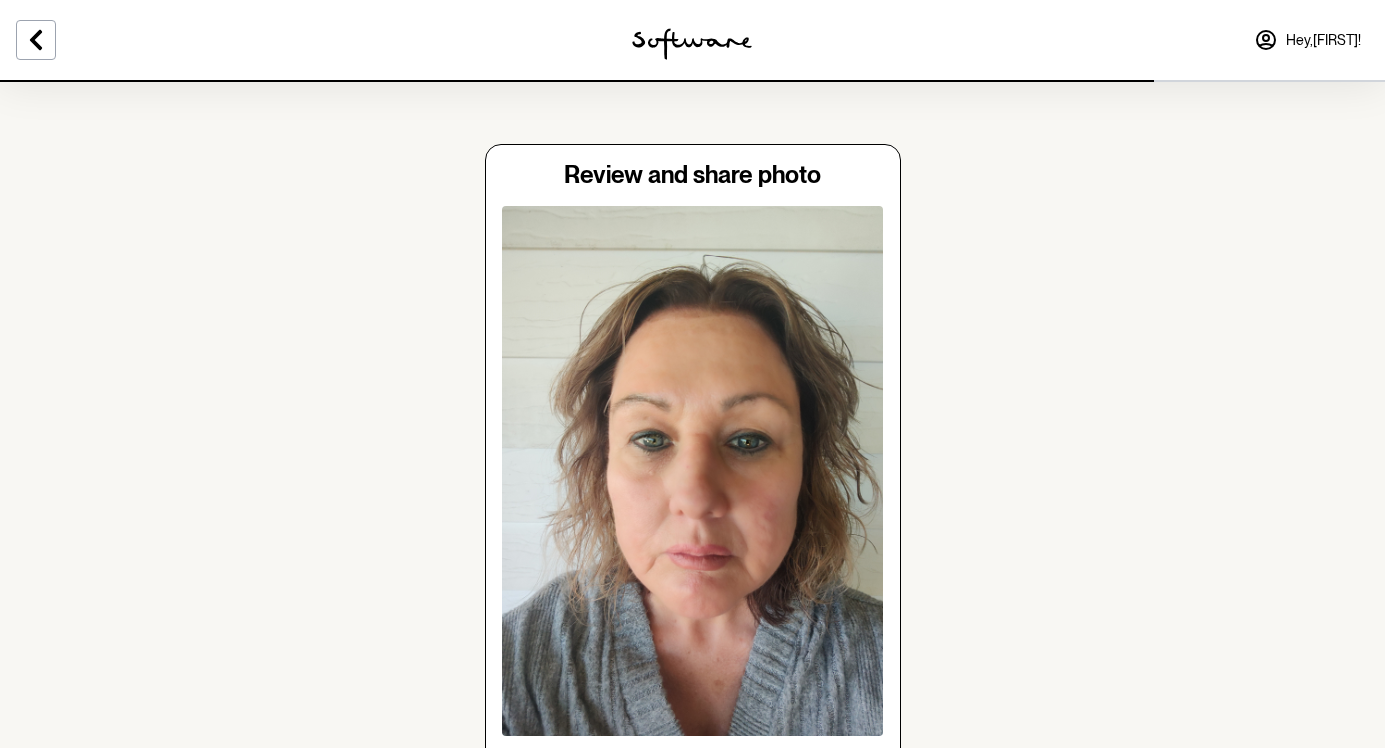 scroll, scrollTop: 2, scrollLeft: 0, axis: vertical 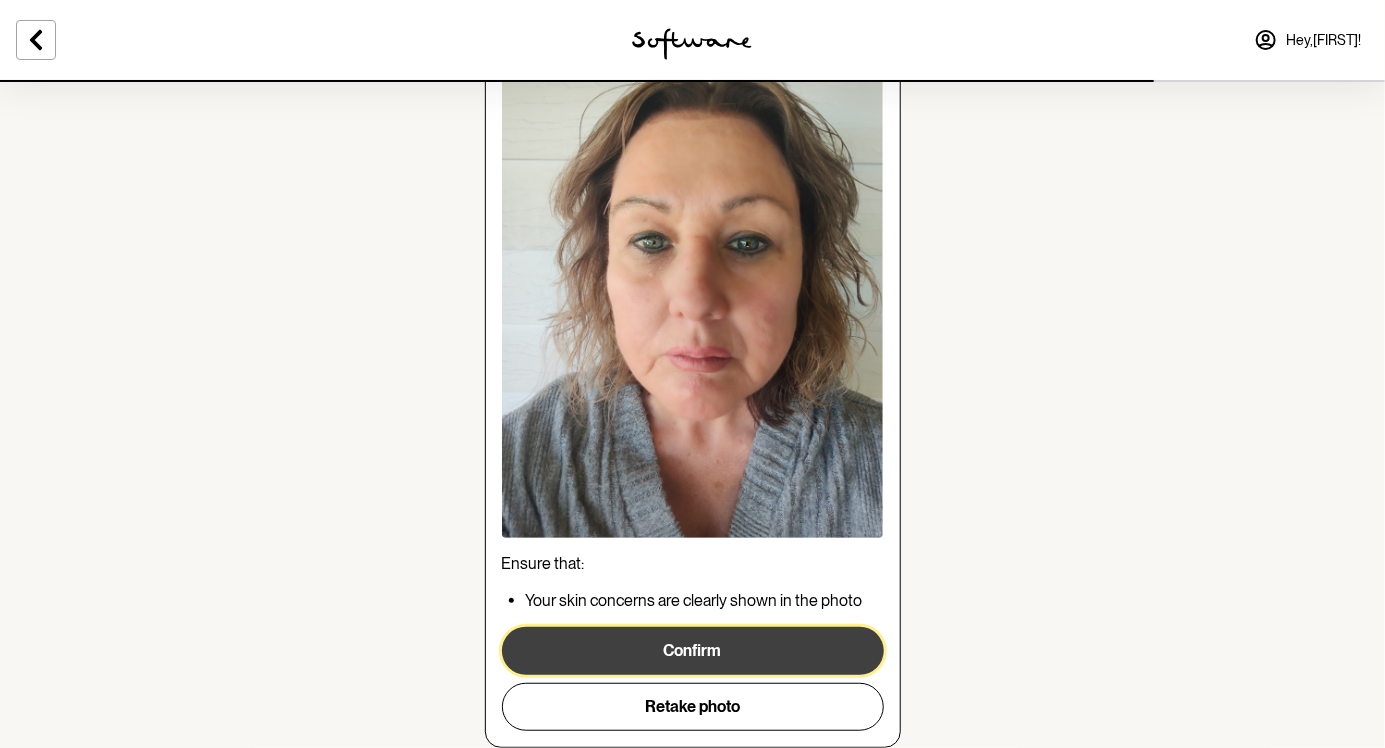 click on "Confirm" at bounding box center (693, 651) 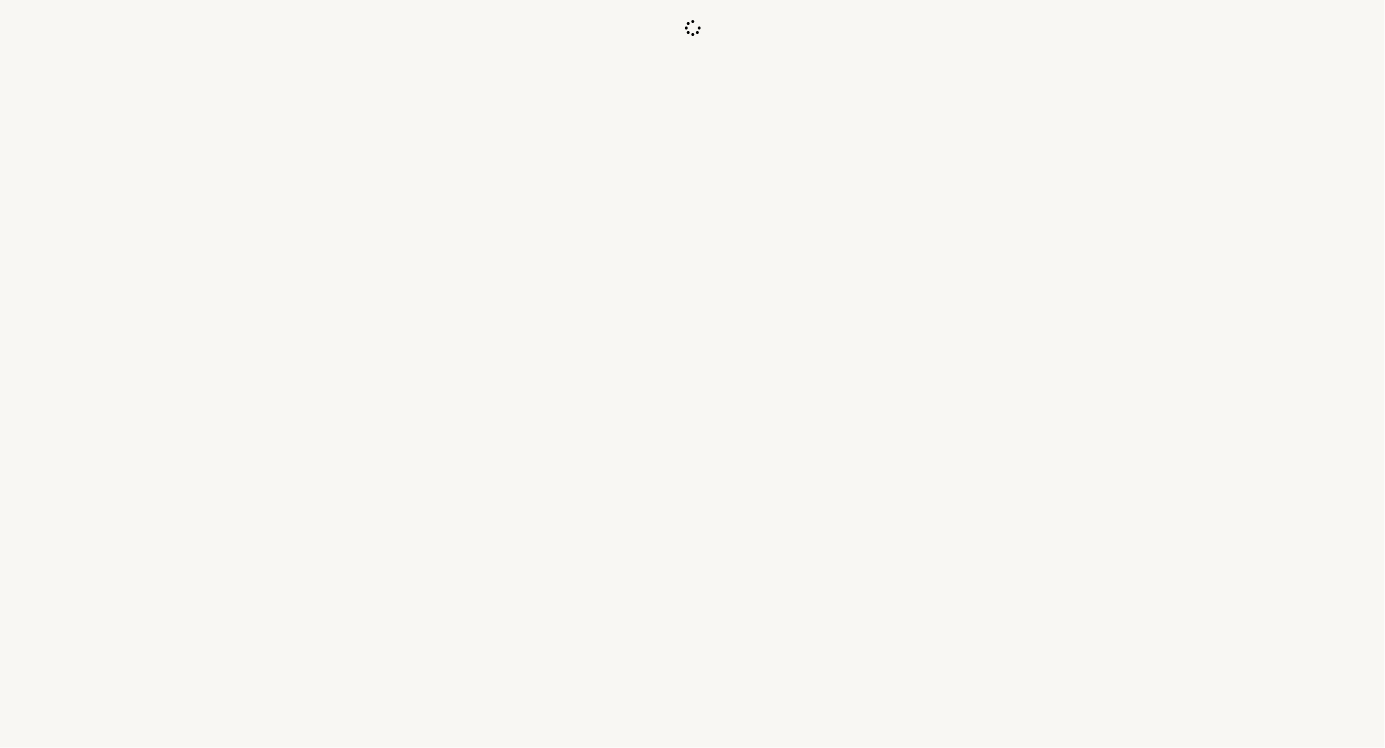 scroll, scrollTop: 0, scrollLeft: 0, axis: both 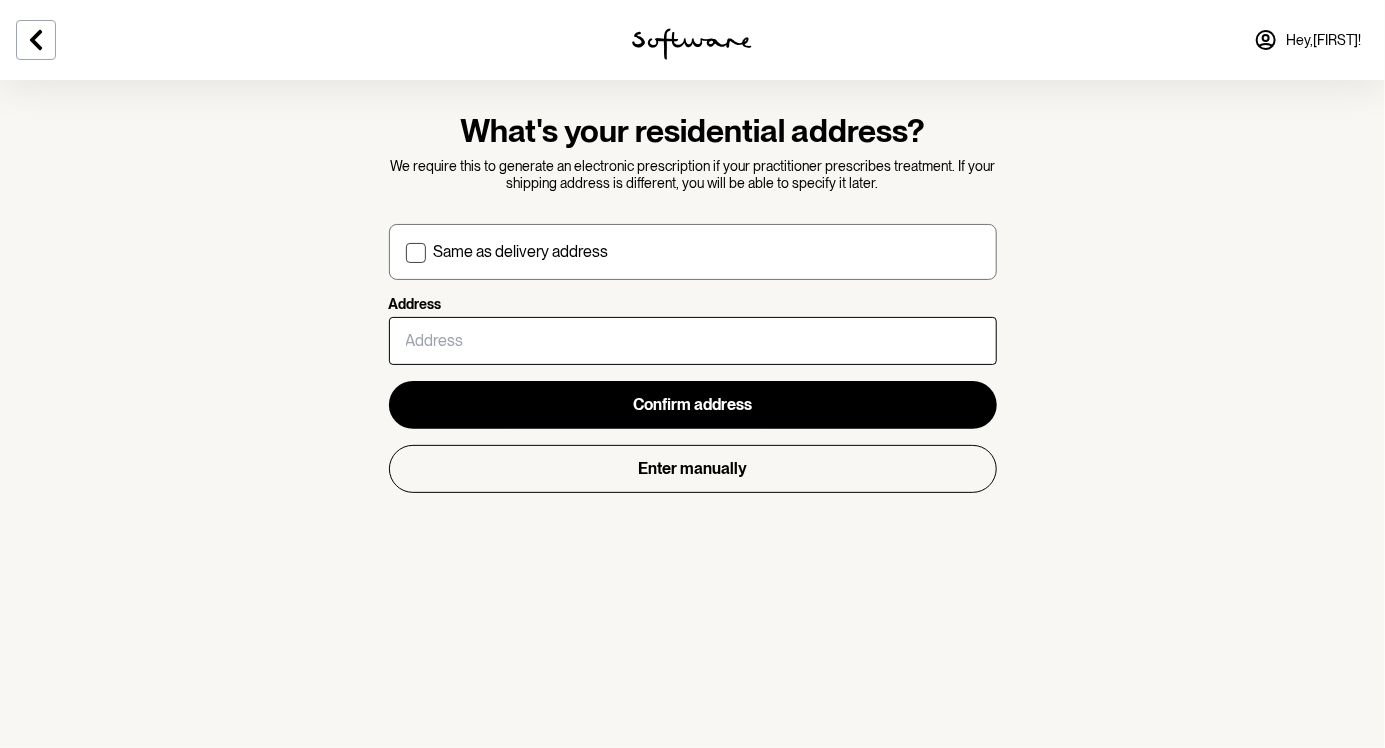 click at bounding box center [416, 253] 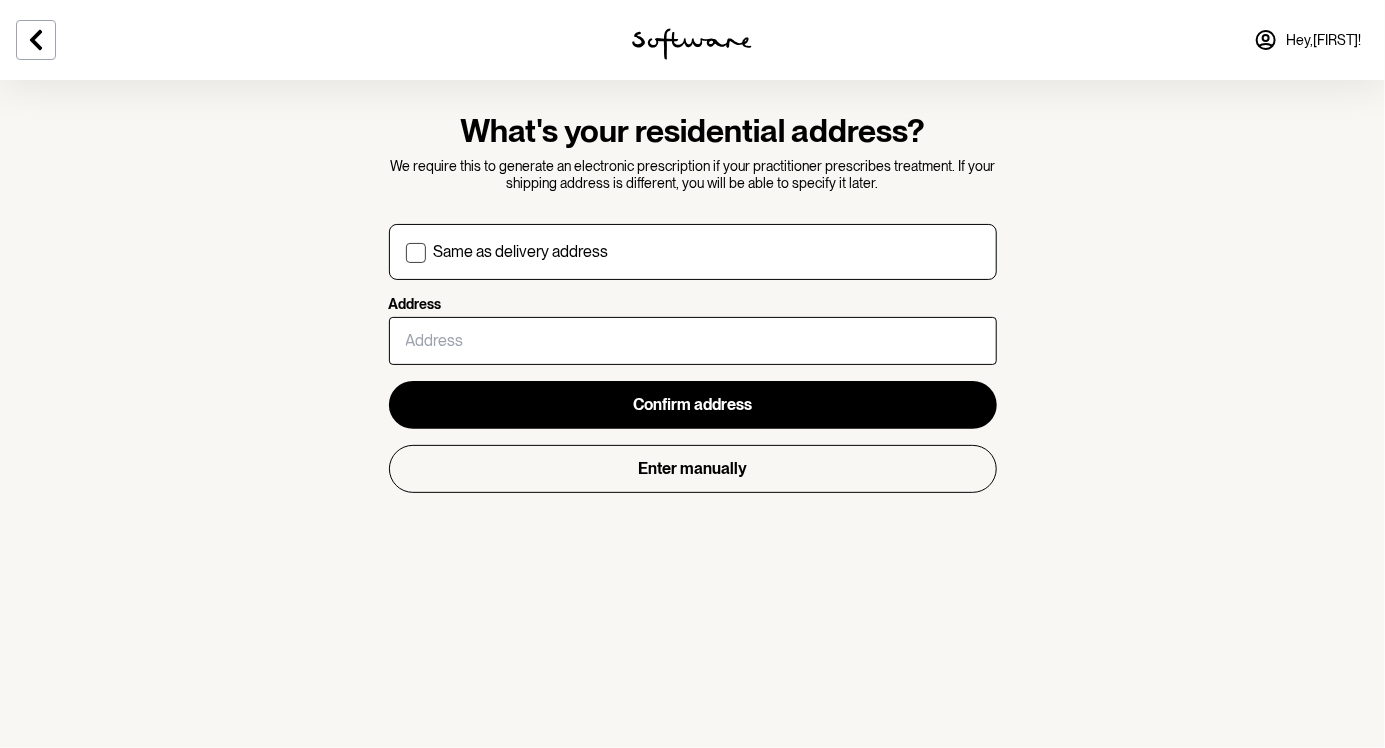 click on "Same as delivery address" at bounding box center [405, 252] 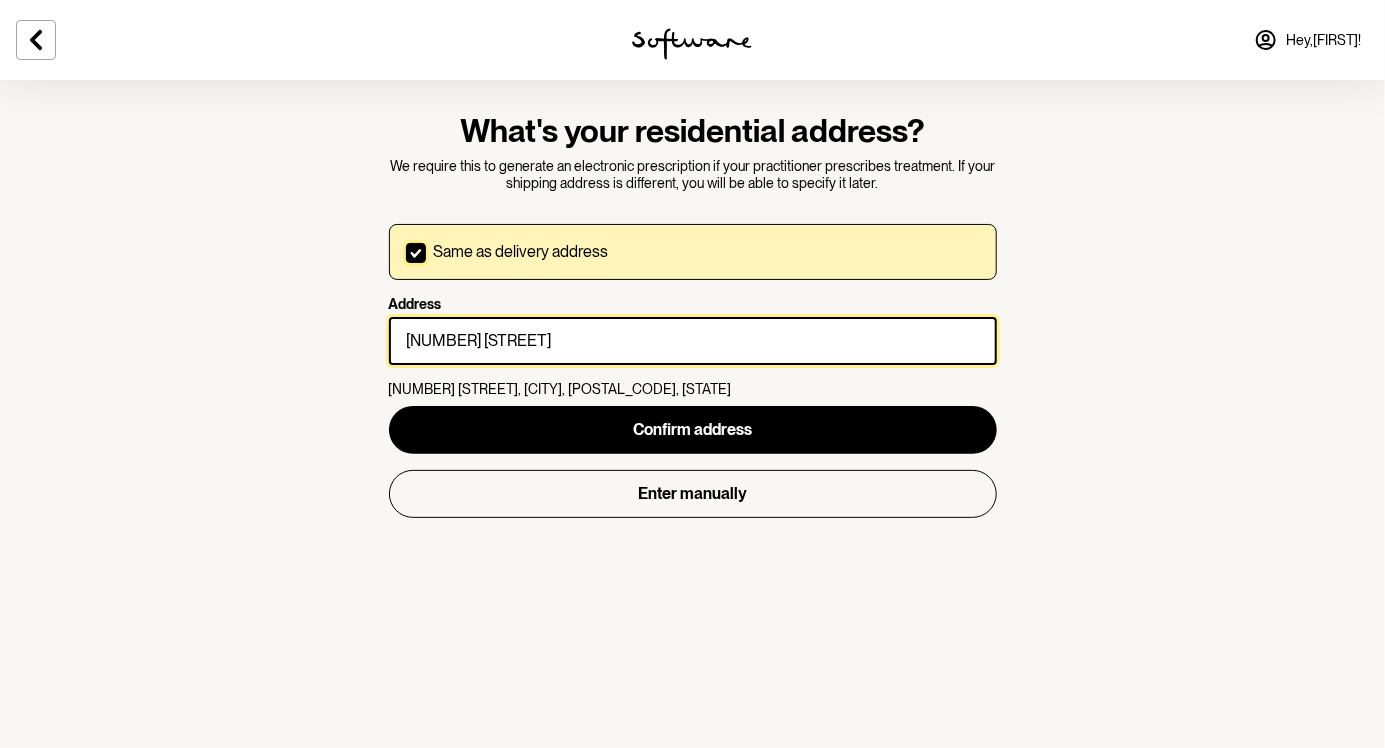 click on "29 Briggs Road" at bounding box center (693, 341) 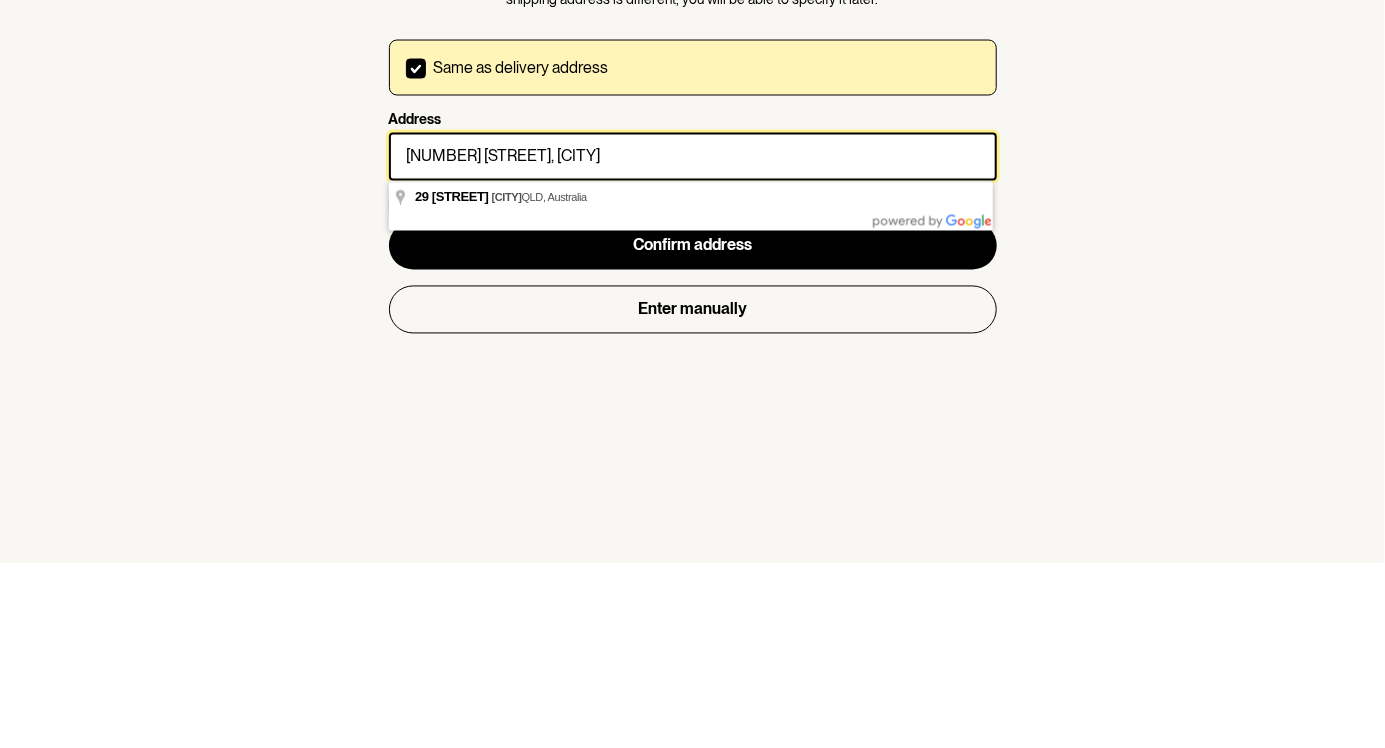 type on "29 Briggs Road, Ipswich" 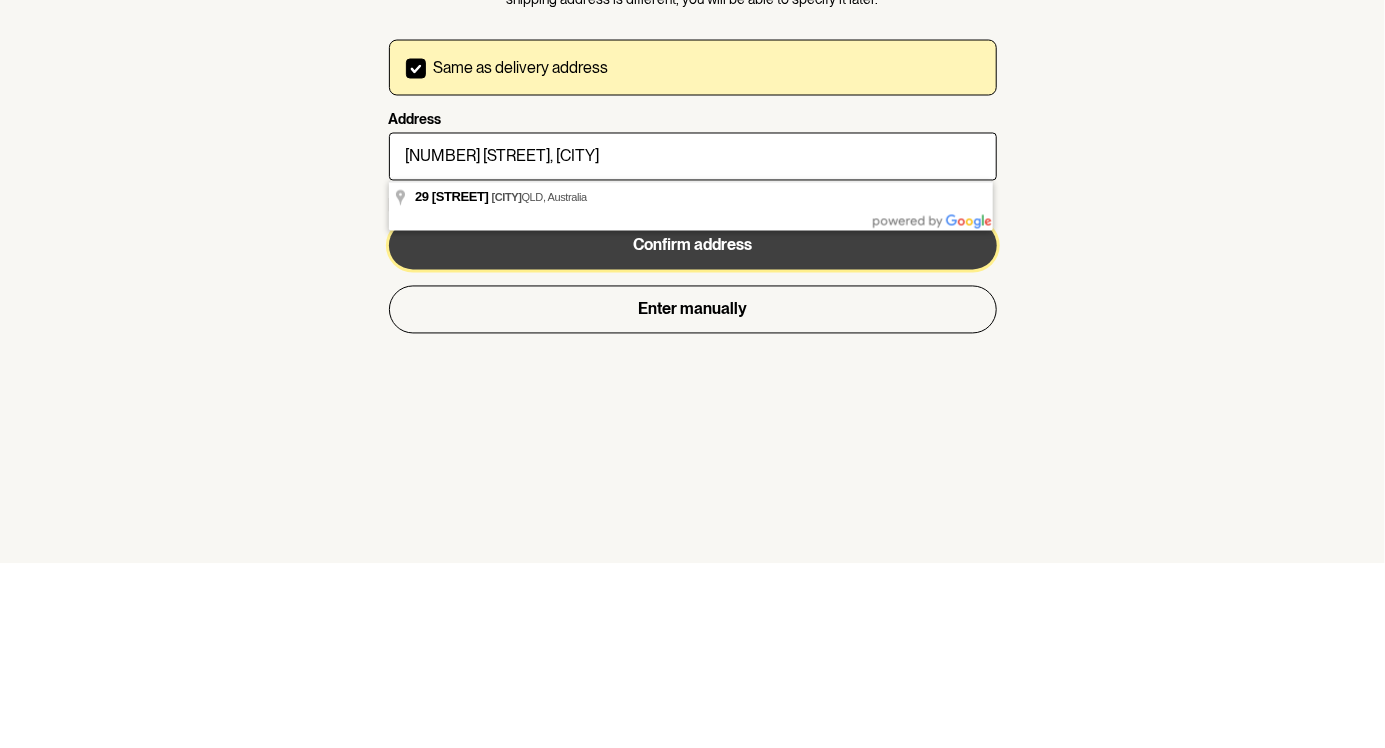 click on "Confirm address" at bounding box center [692, 429] 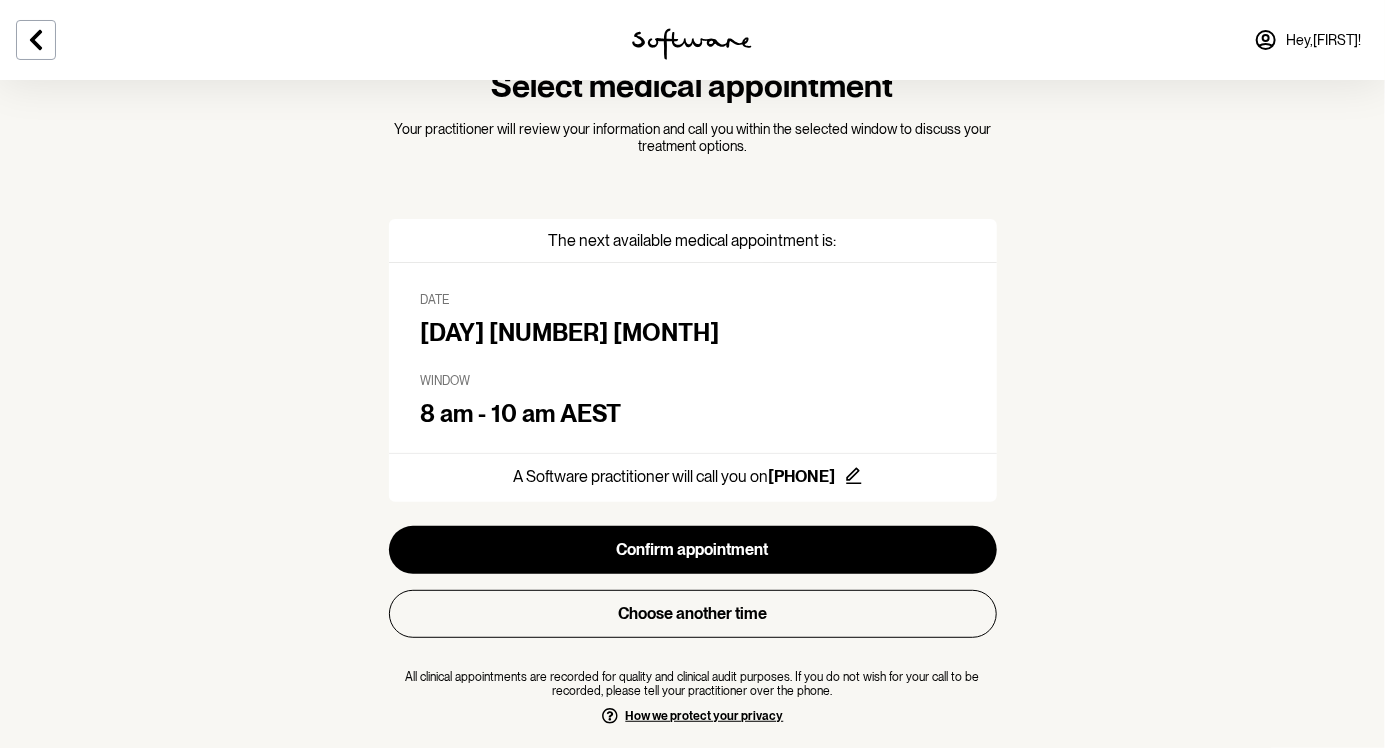 scroll, scrollTop: 85, scrollLeft: 0, axis: vertical 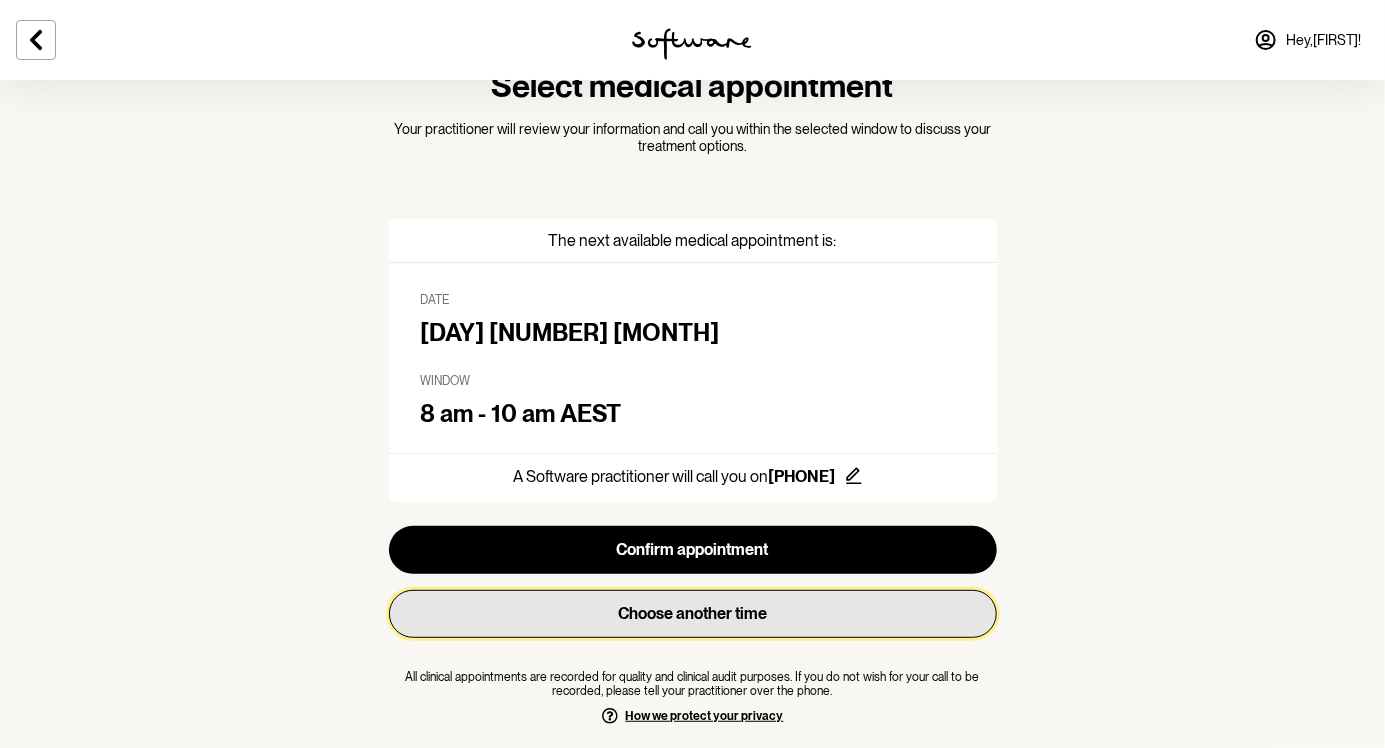 click on "Choose another time" at bounding box center (693, 614) 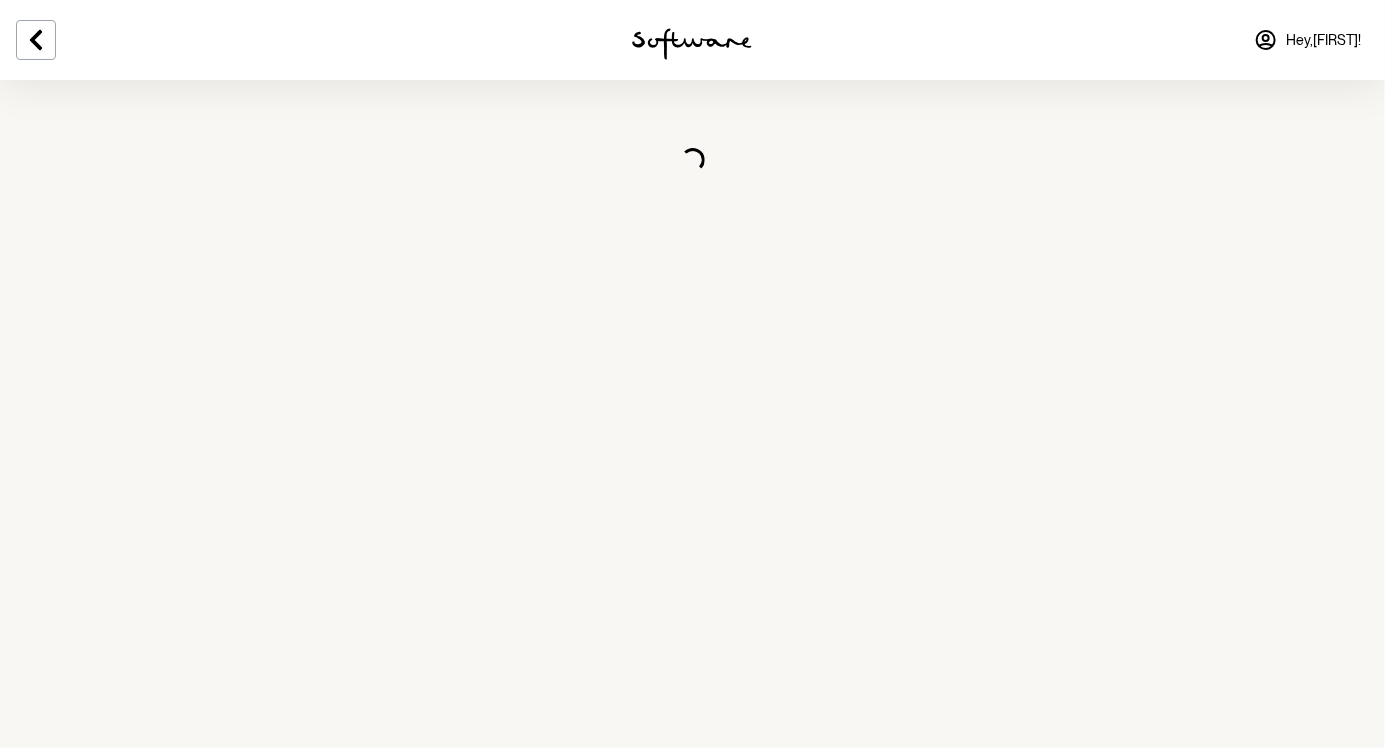 scroll, scrollTop: 0, scrollLeft: 0, axis: both 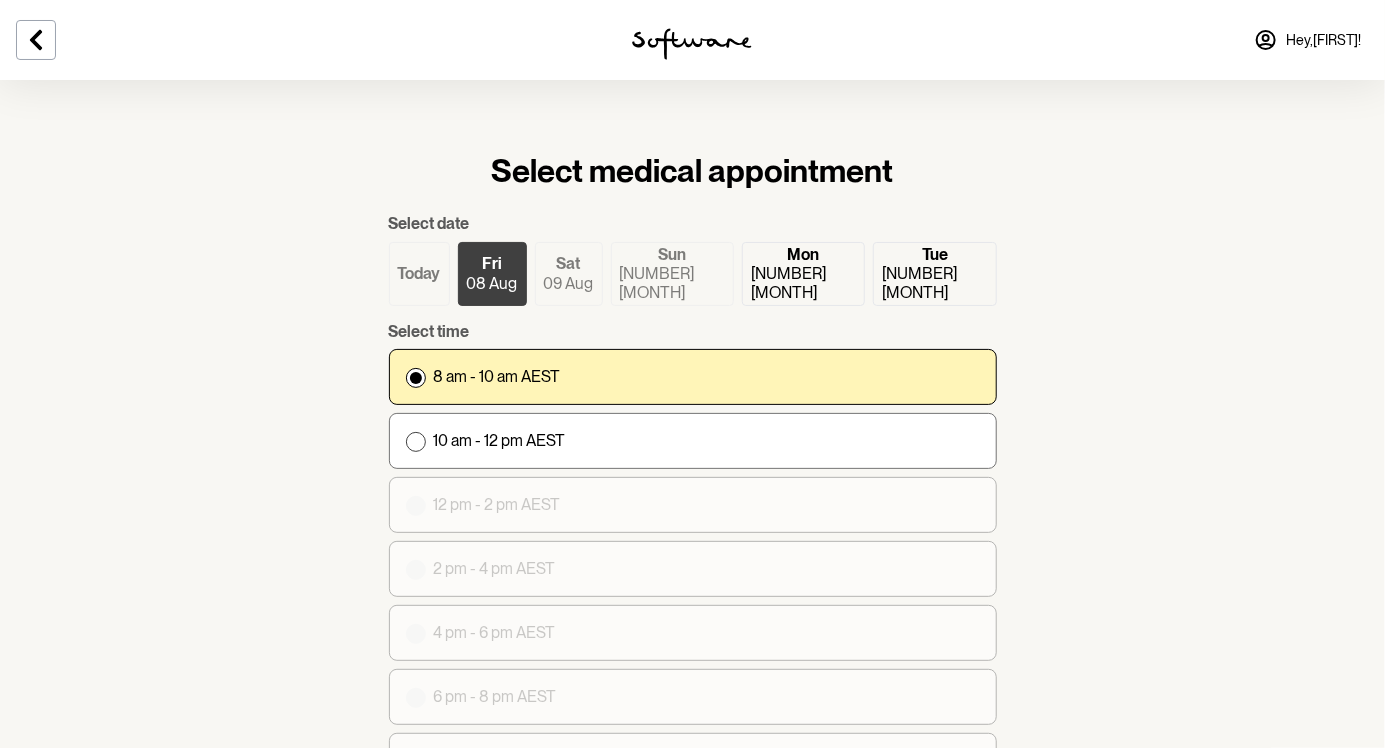 click at bounding box center [416, 442] 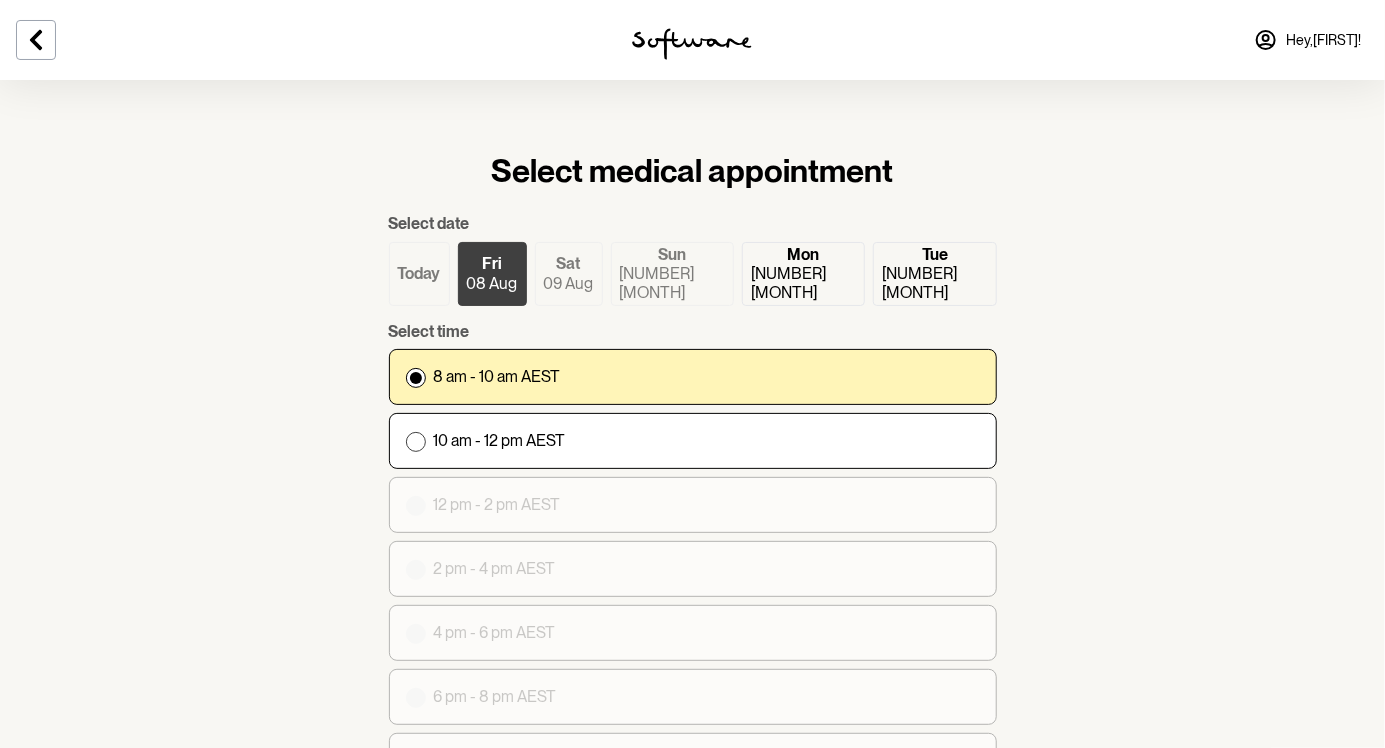 click on "10 am - 12 pm AEST" at bounding box center [405, 440] 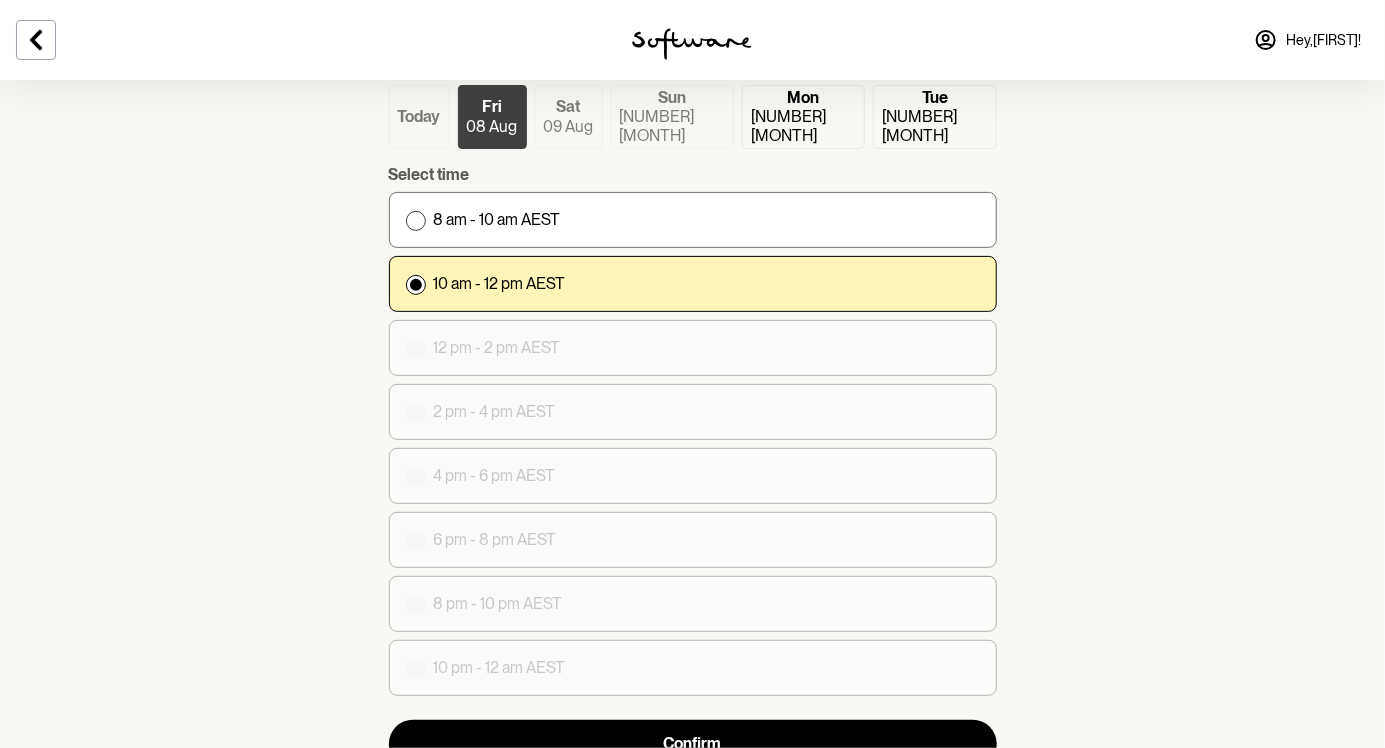 scroll, scrollTop: 184, scrollLeft: 0, axis: vertical 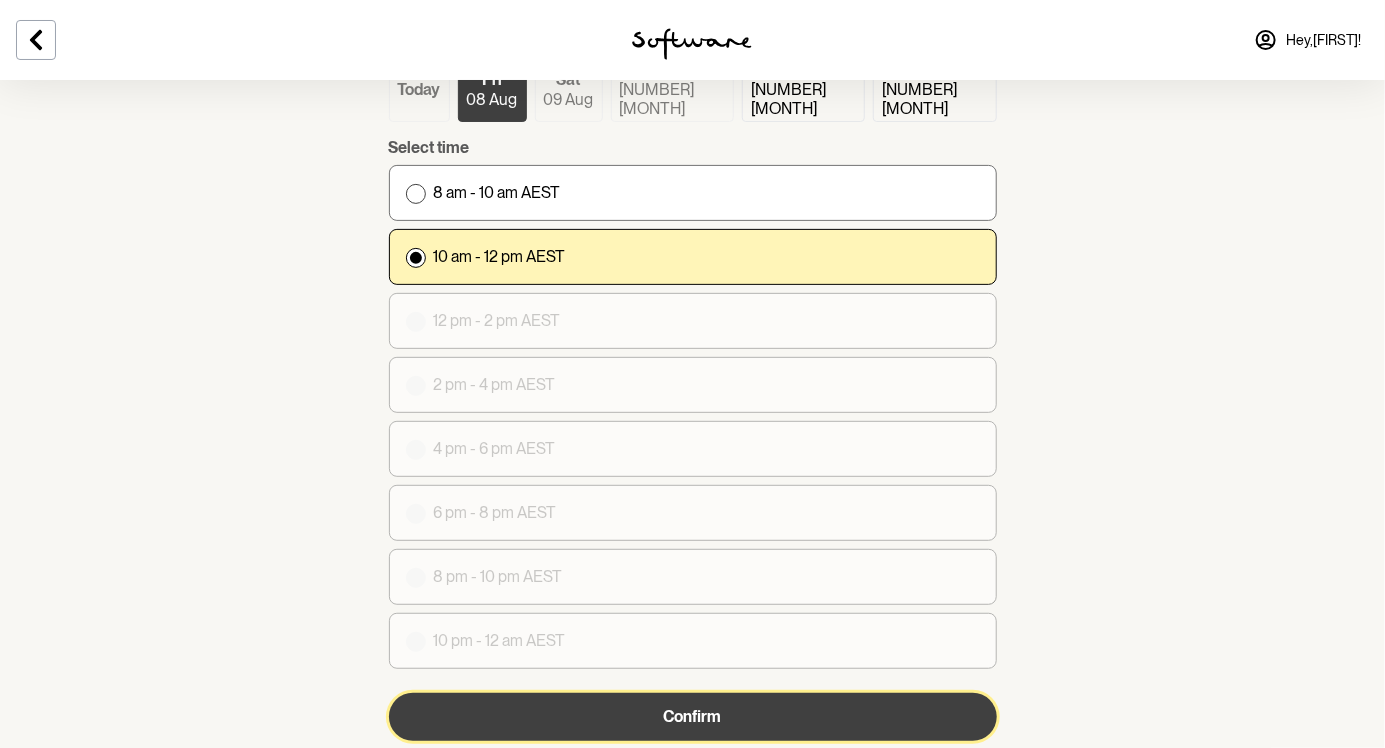 click on "Confirm" at bounding box center (693, 717) 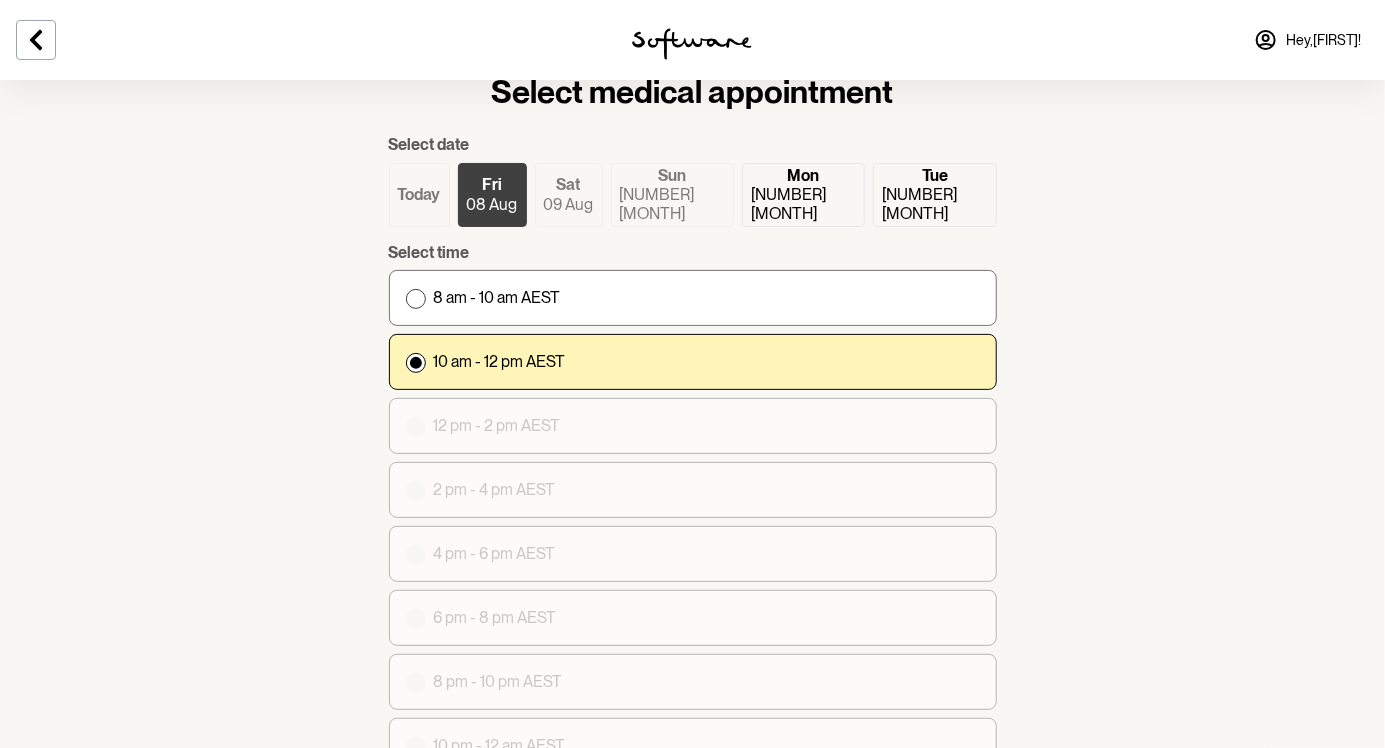 scroll, scrollTop: 184, scrollLeft: 0, axis: vertical 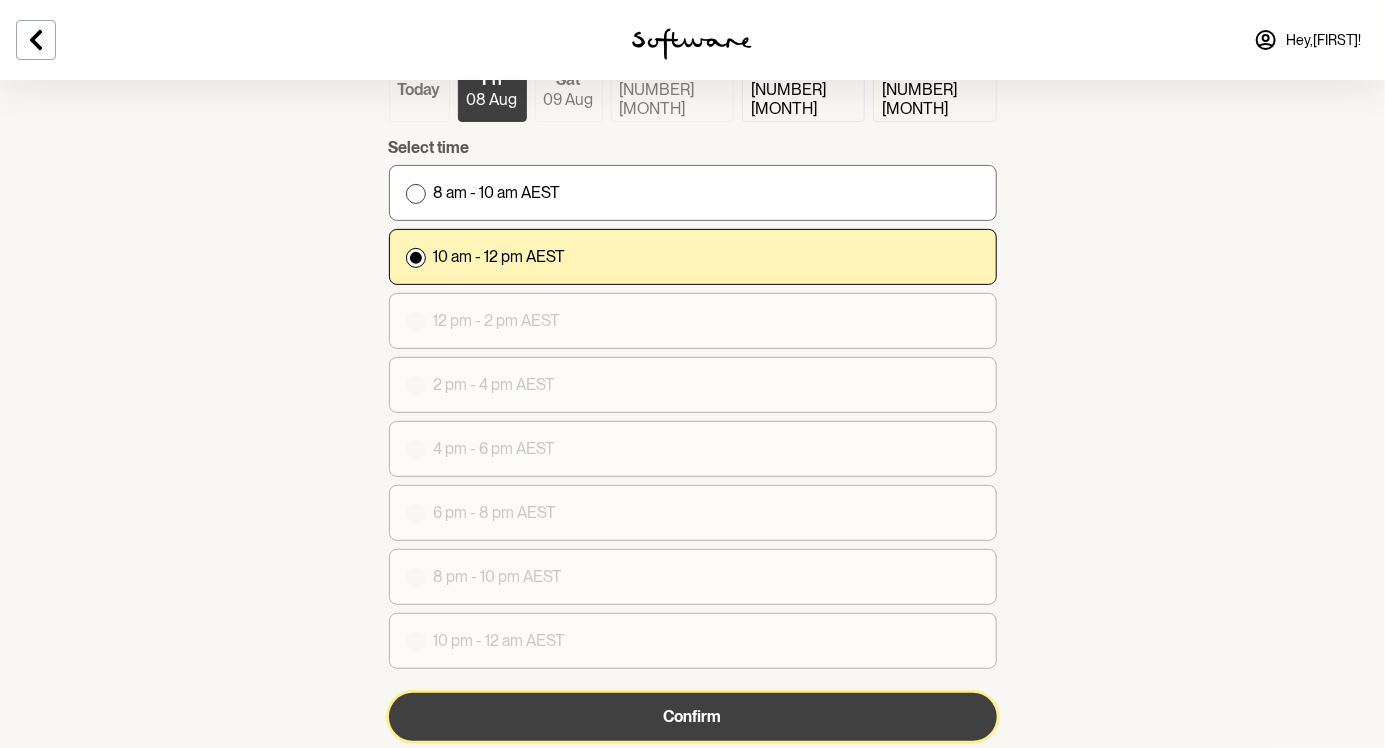 click on "Confirm" at bounding box center (693, 717) 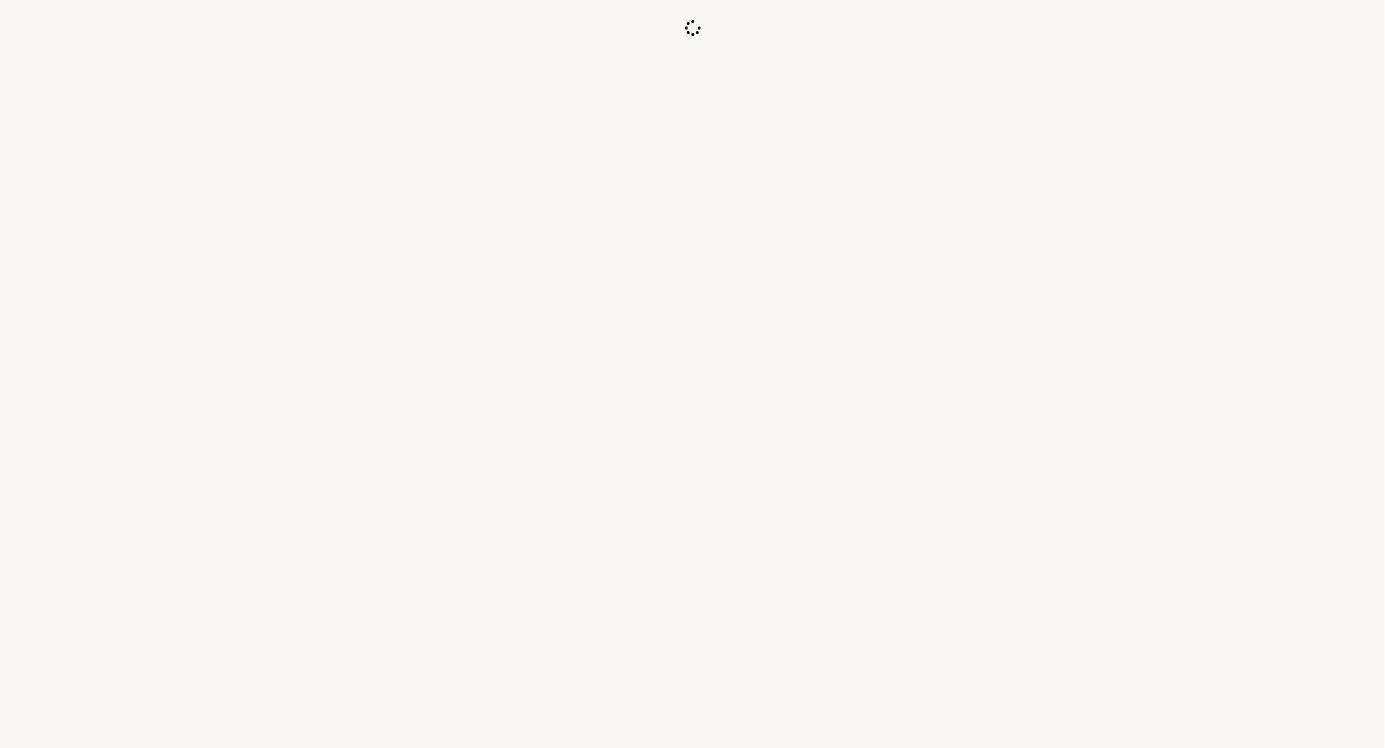 scroll, scrollTop: 0, scrollLeft: 0, axis: both 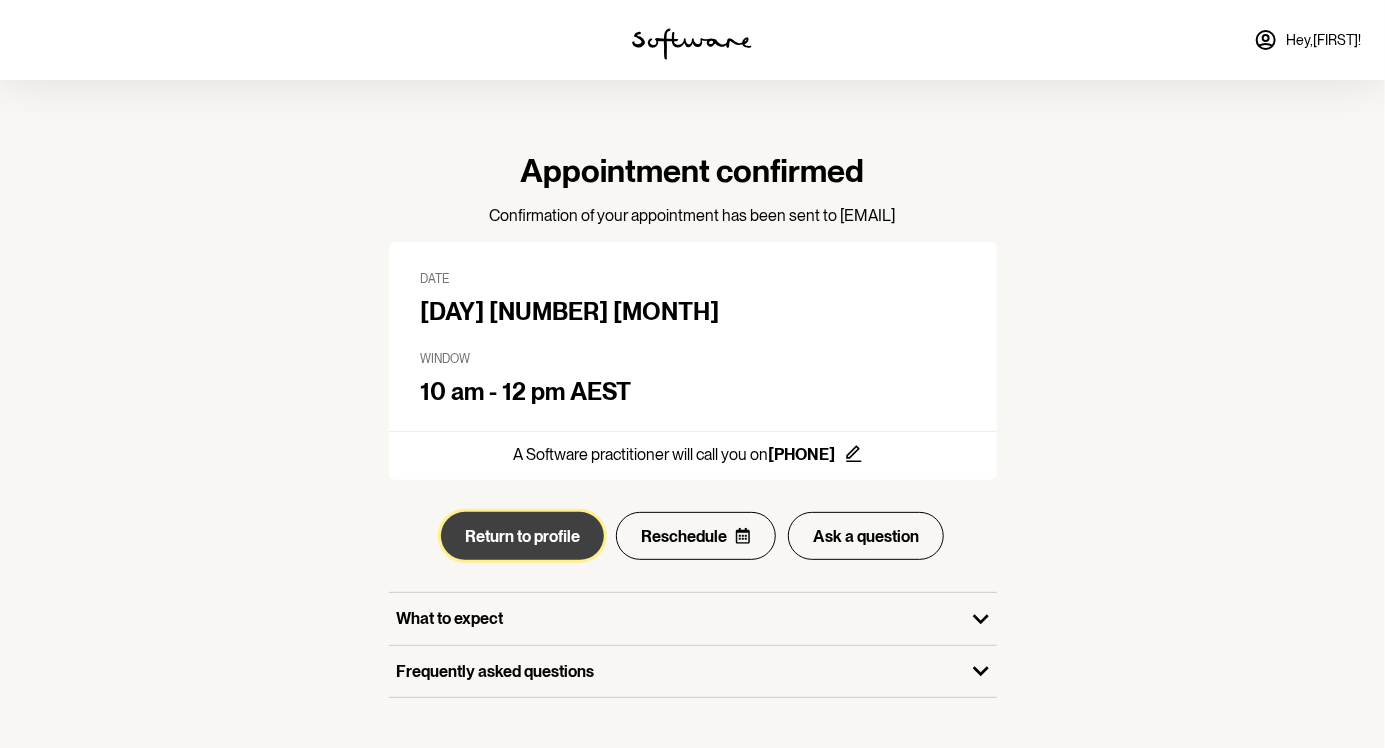 click on "Return to profile" at bounding box center [522, 536] 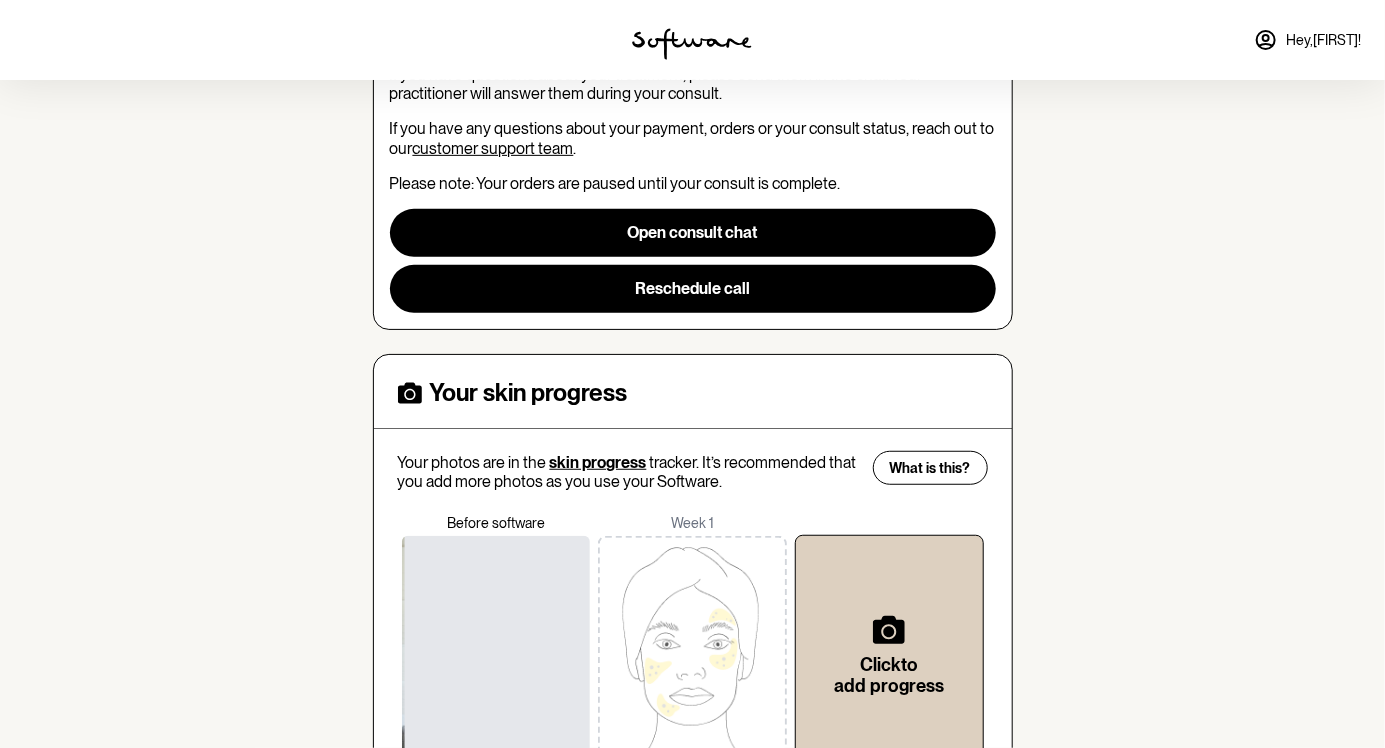 scroll, scrollTop: 450, scrollLeft: 0, axis: vertical 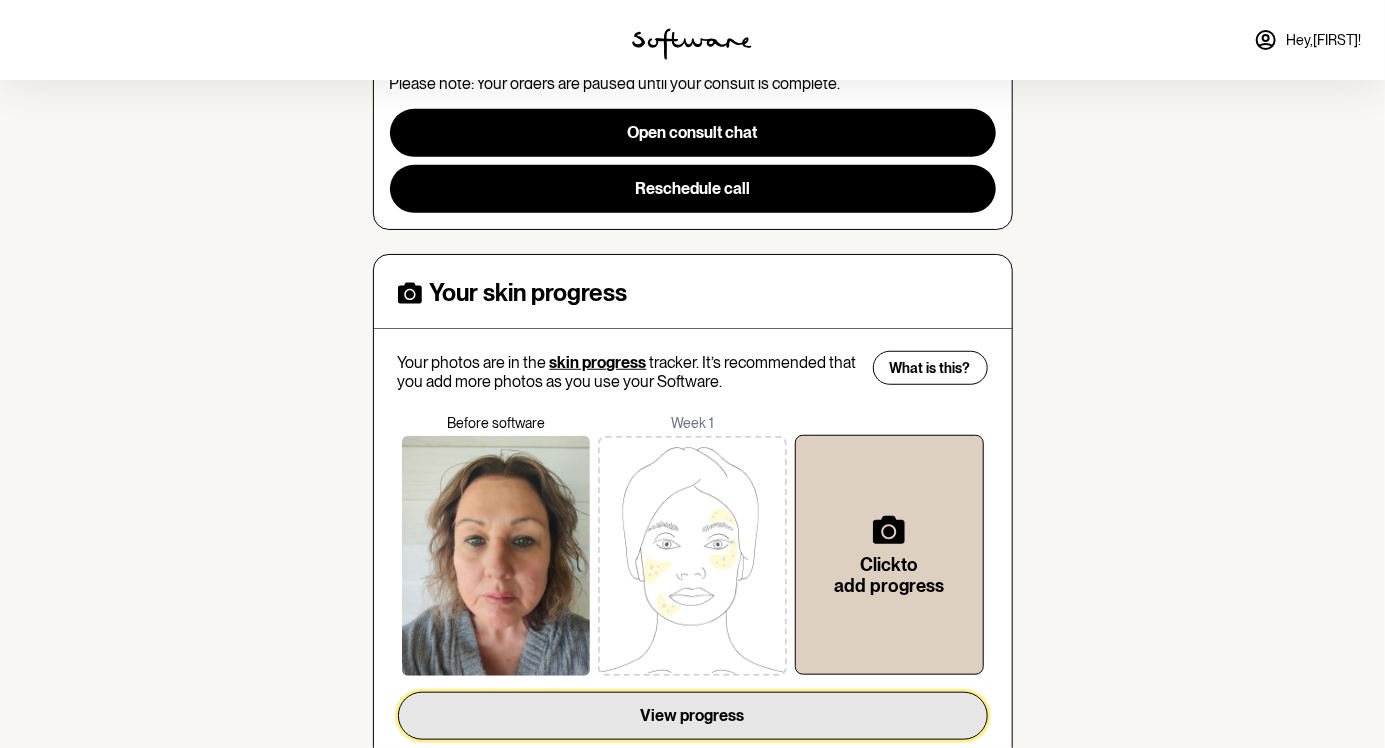 click on "View progress" at bounding box center [693, 715] 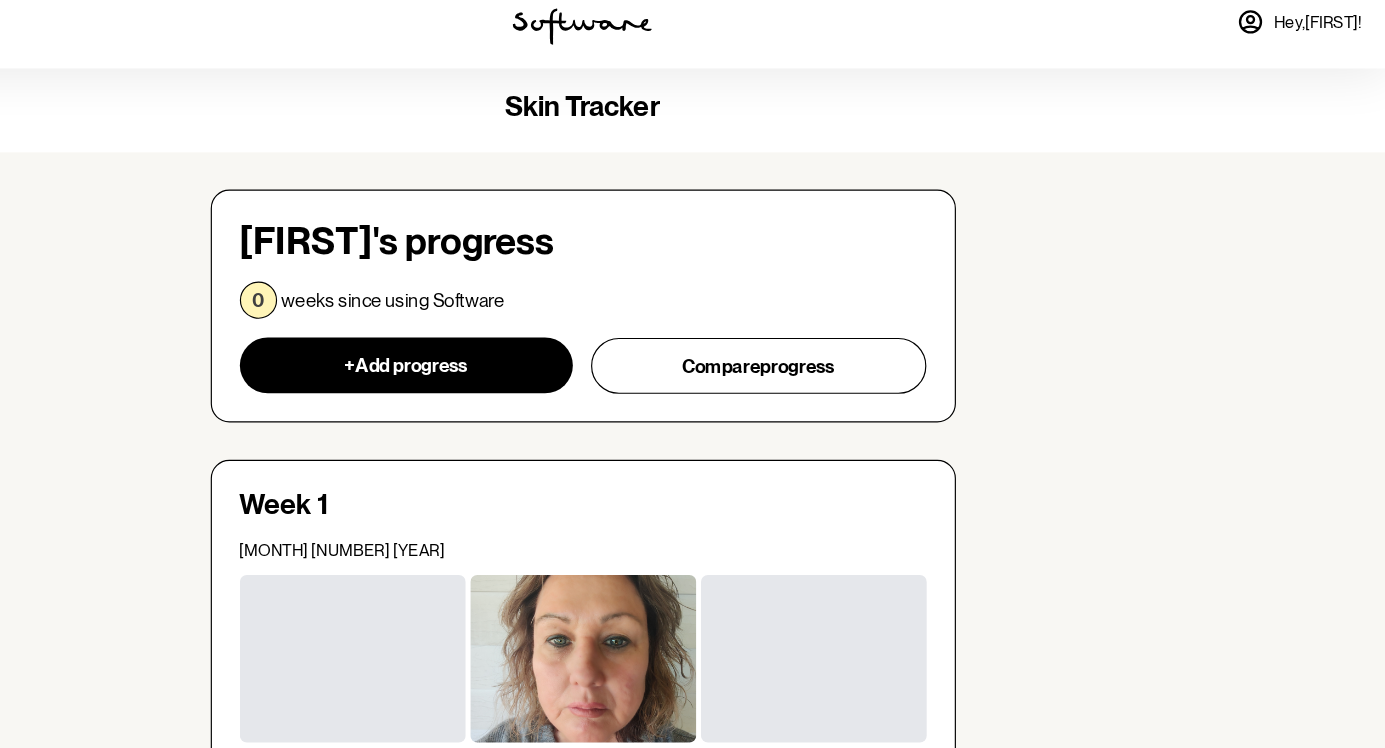 scroll, scrollTop: 0, scrollLeft: 0, axis: both 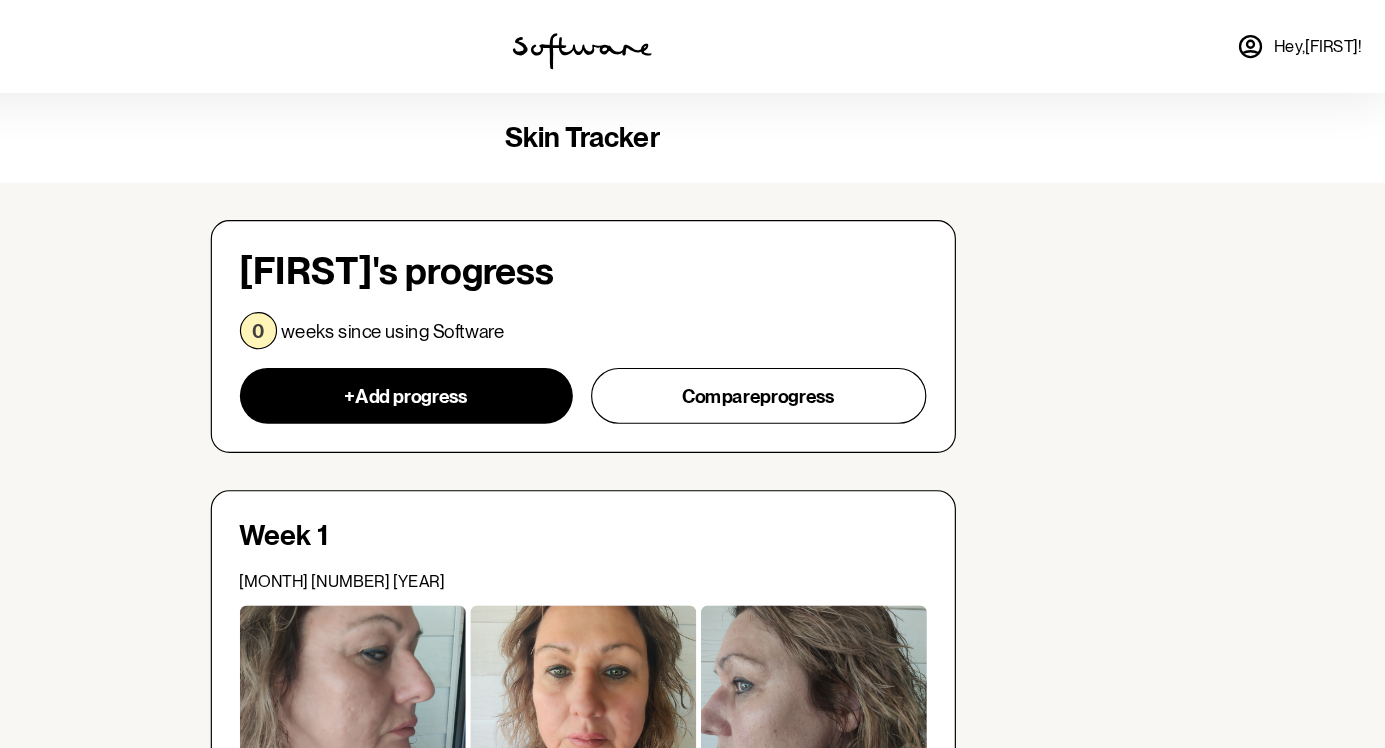 click 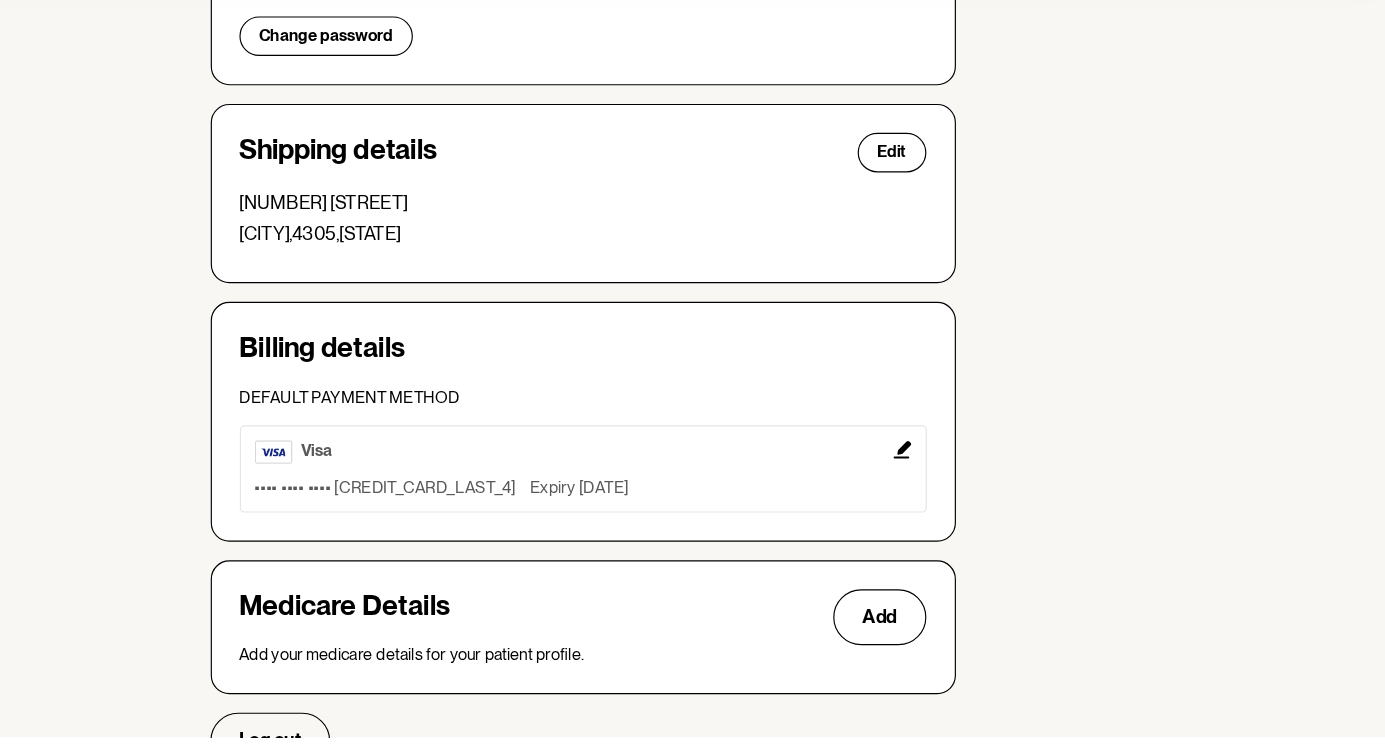 scroll, scrollTop: 435, scrollLeft: 0, axis: vertical 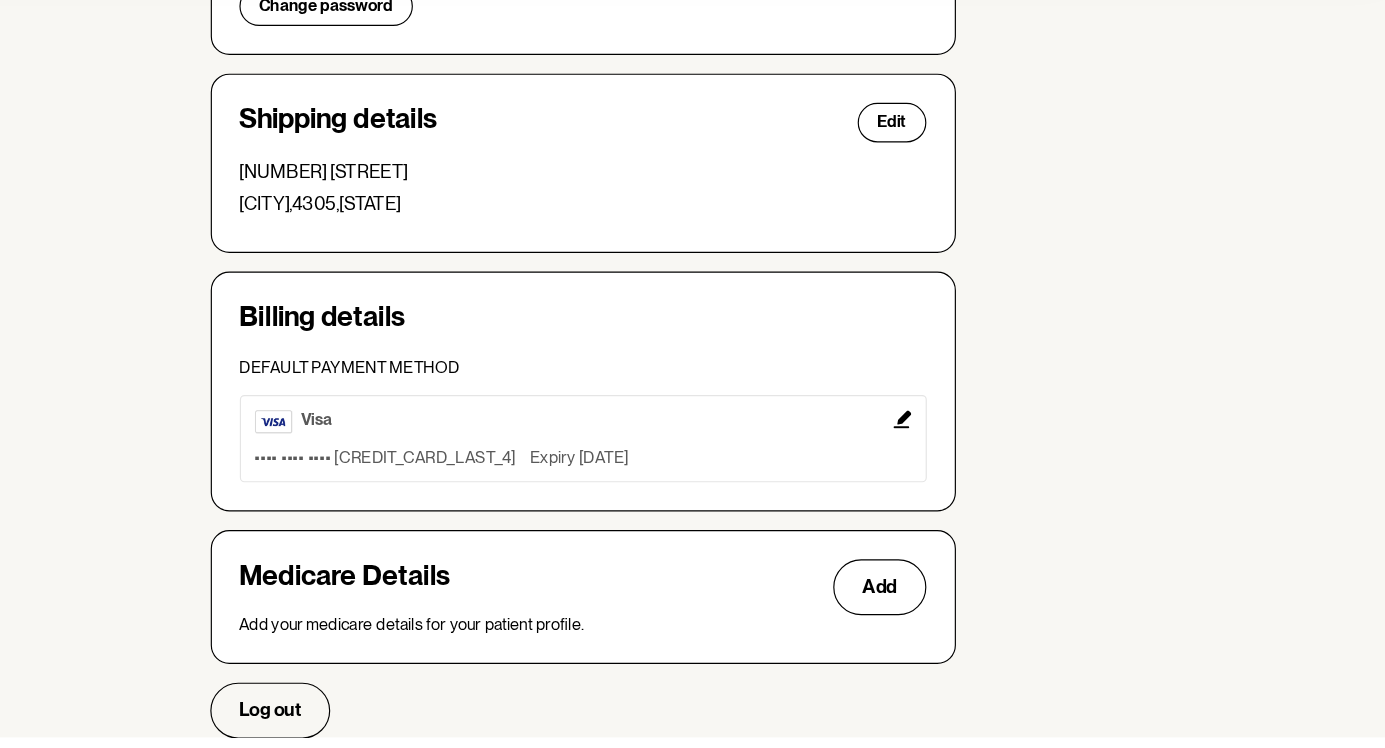 click on "Account Your details Edit Name:  Dianne Muller Email:  diannemuller@outlook.com Phone:  +61498641057 Home Address:  29 Briggs Road Ipswich, 4305, QLD Security and login Change password Shipping details Edit 29 Briggs Road Ipswich ,  4305 ,  QLD   Billing details Default payment method visa •••• •••• •••• 9040 Expiry 3/2026 Medicare Details Add Add your medicare details for your patient profile. Log out" at bounding box center [692, 213] 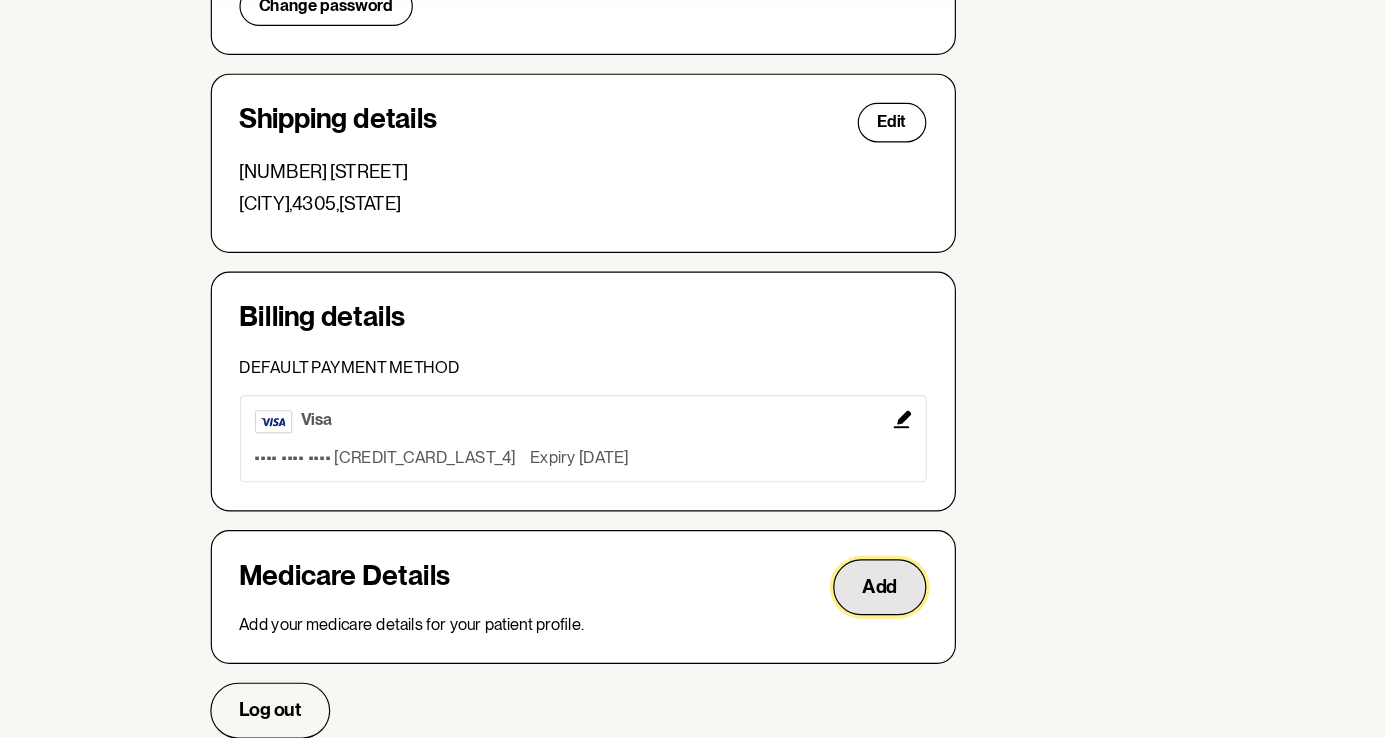 click on "Add" at bounding box center (948, 618) 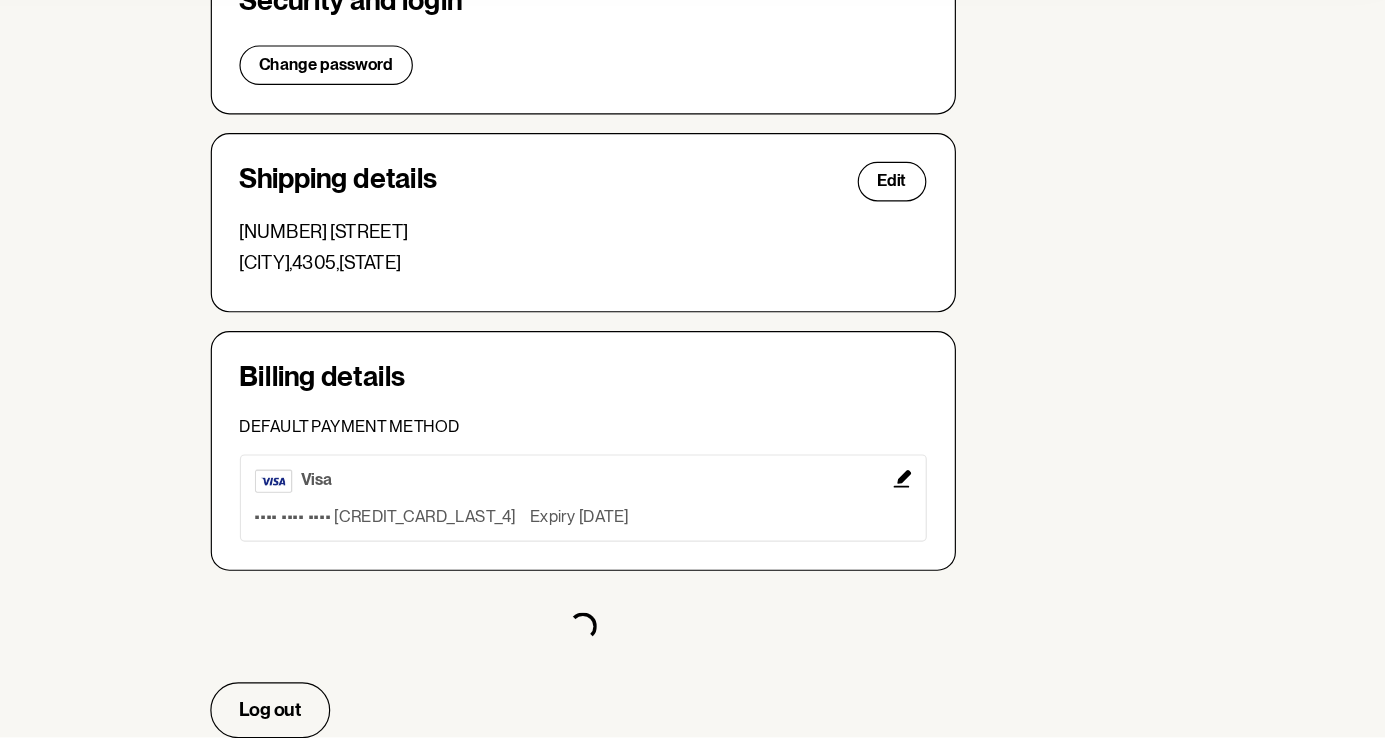 select on "F" 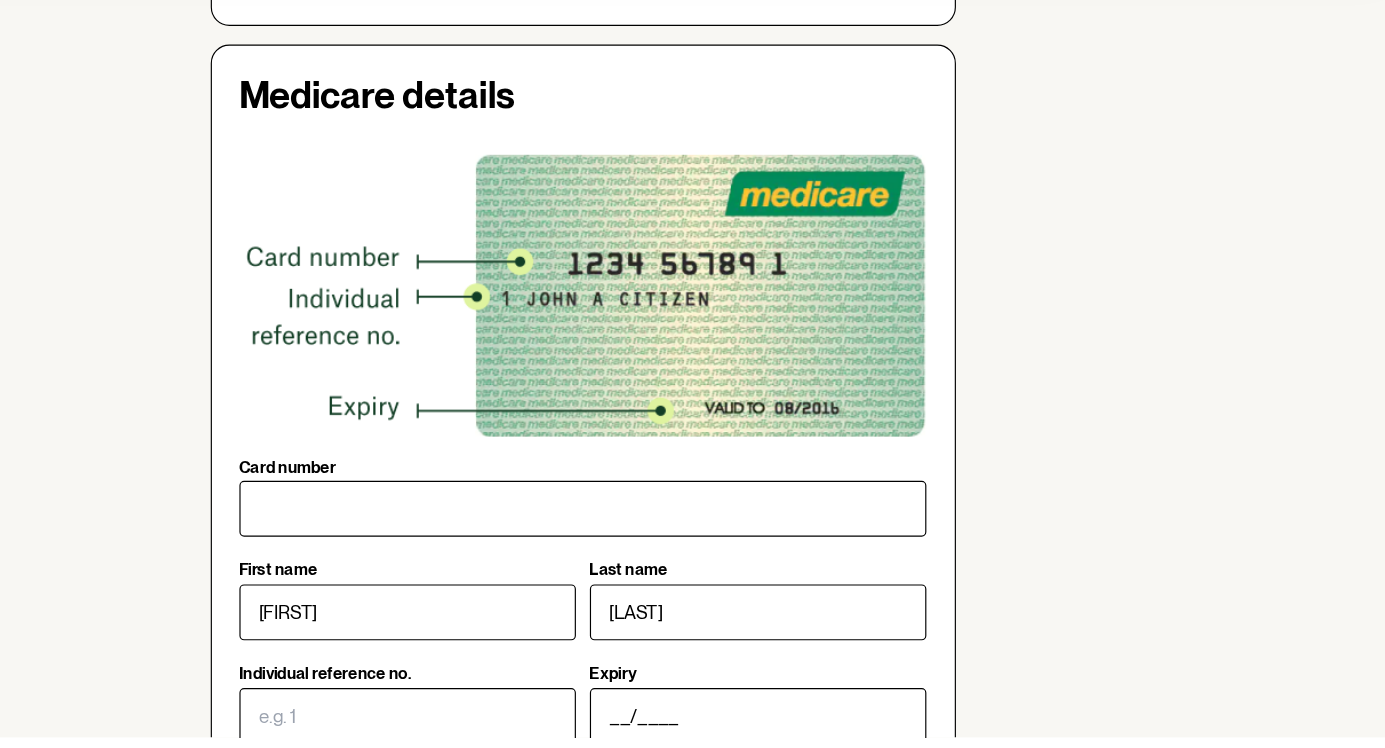 scroll, scrollTop: 862, scrollLeft: 0, axis: vertical 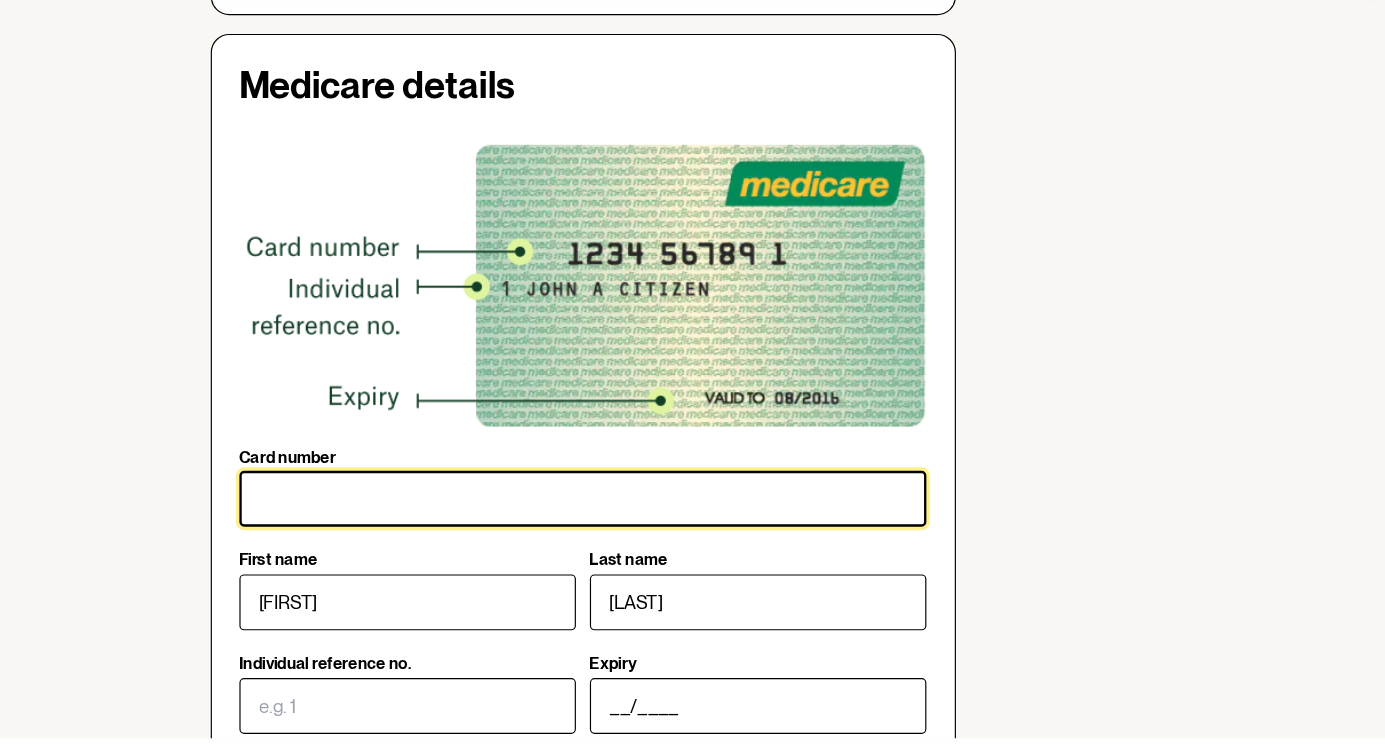 click on "Card number" at bounding box center [693, 542] 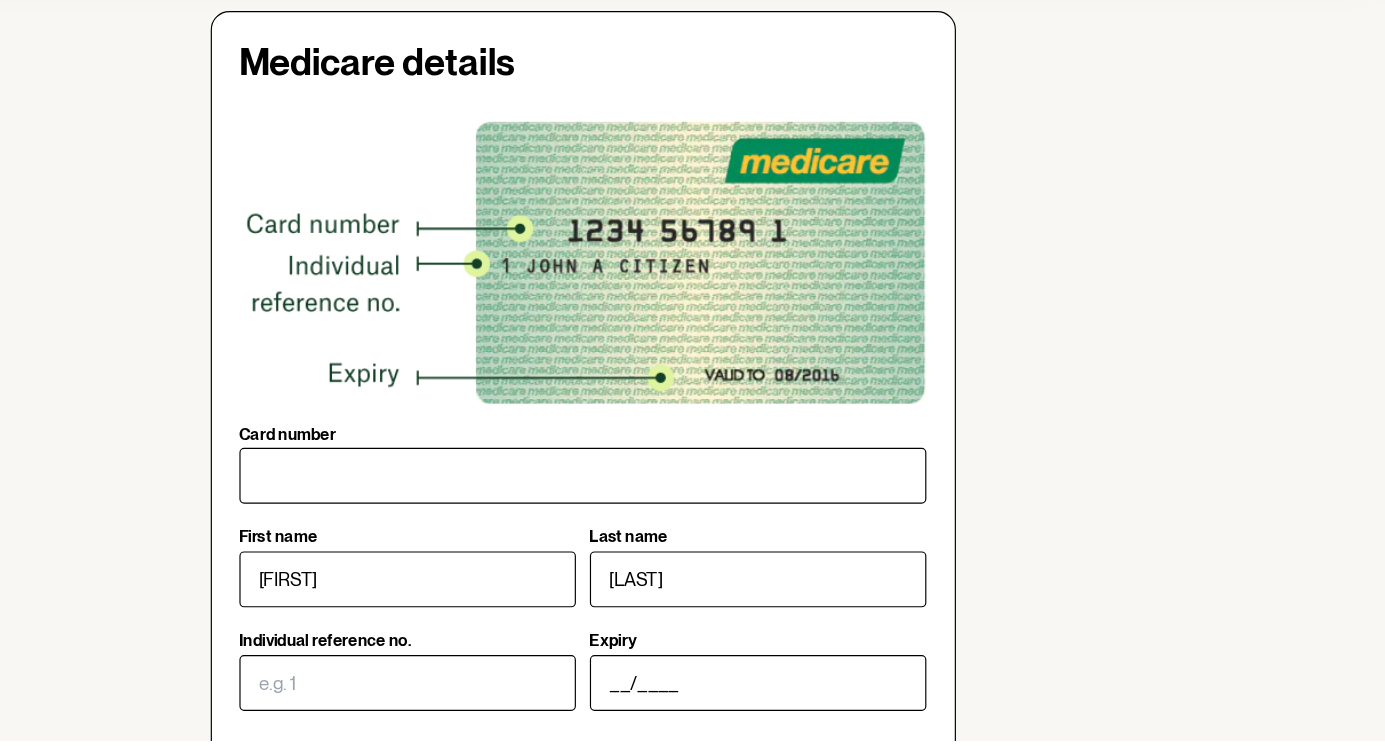 scroll, scrollTop: 932, scrollLeft: 0, axis: vertical 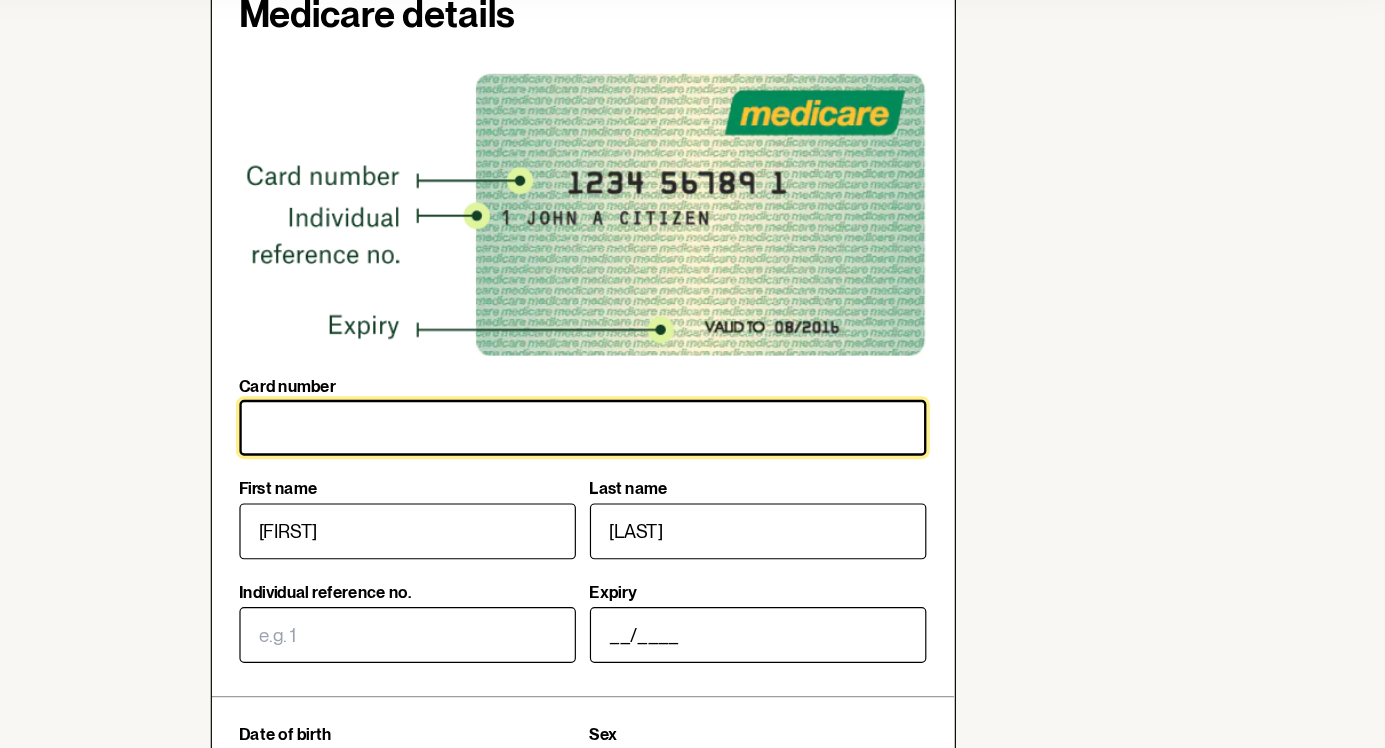 click on "Card number" at bounding box center [693, 472] 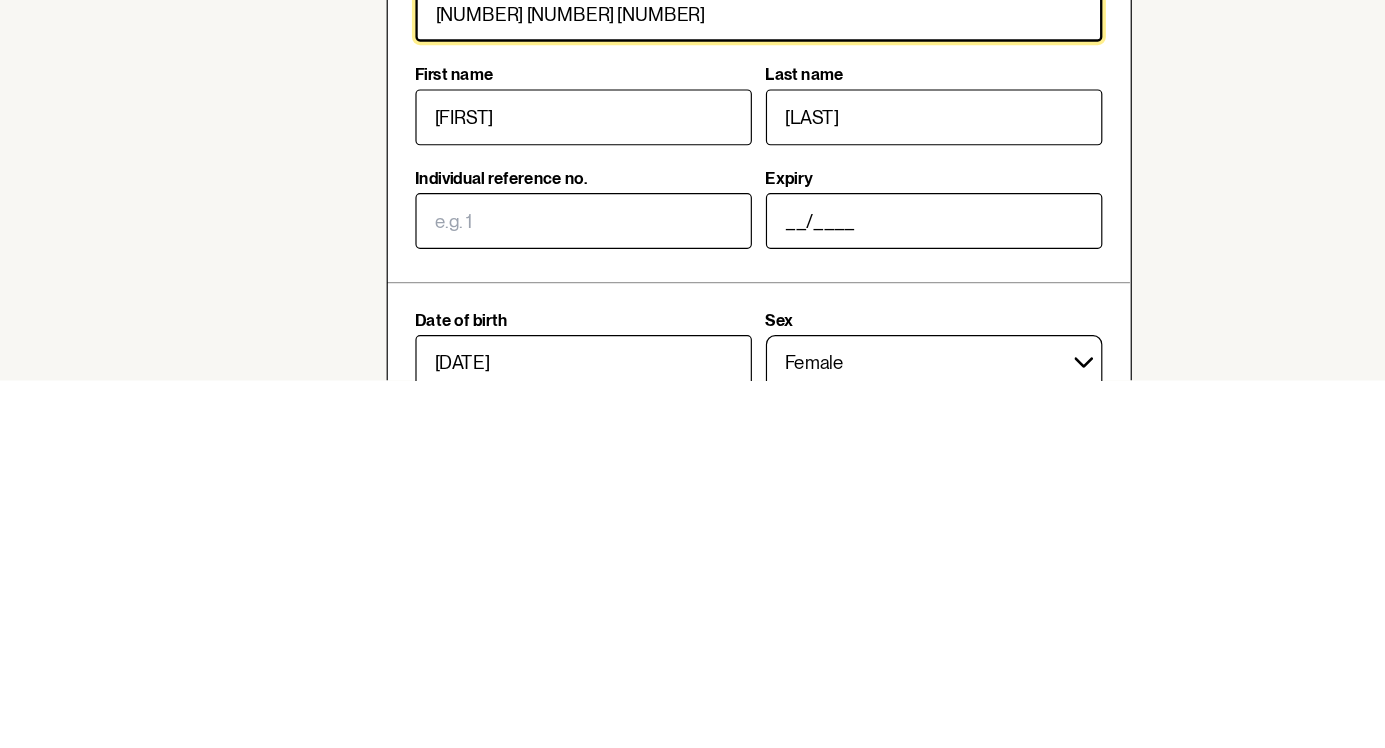 scroll, scrollTop: 978, scrollLeft: 0, axis: vertical 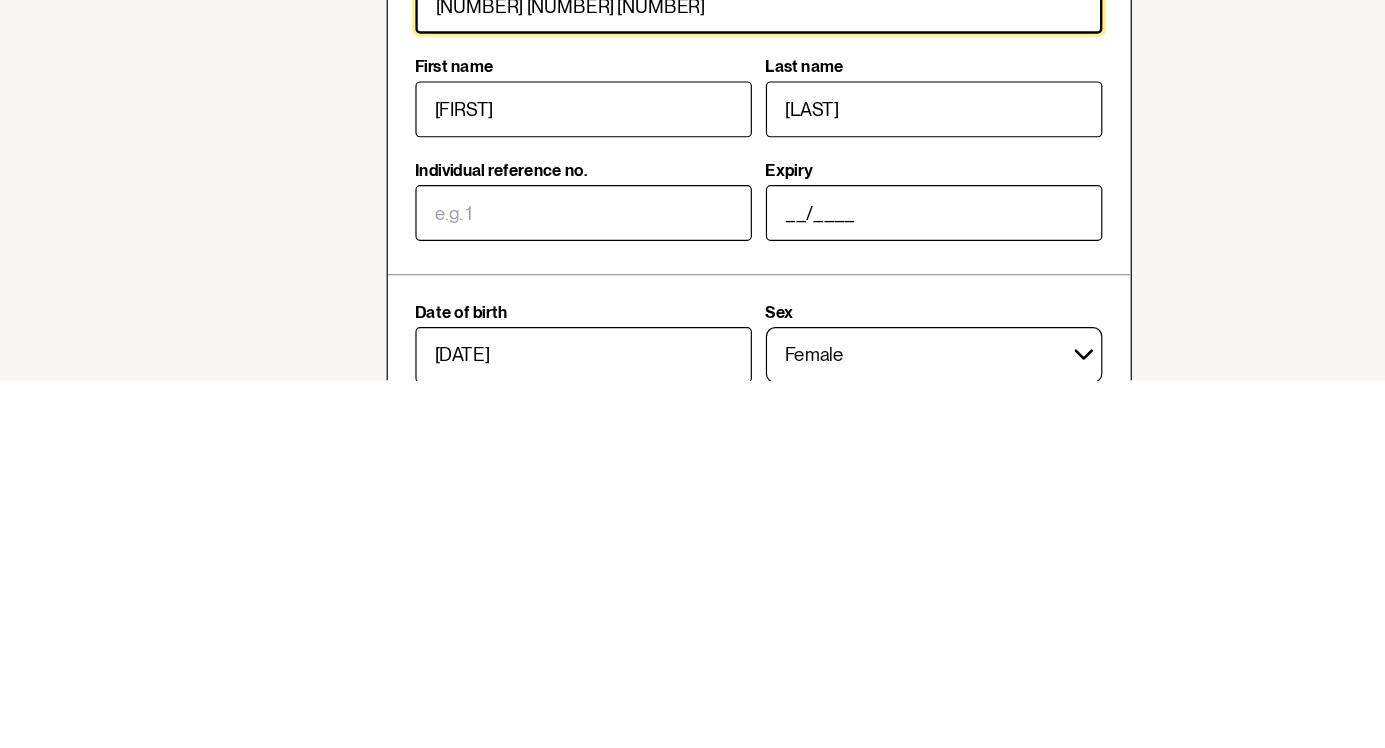 type on "4241 64616 7" 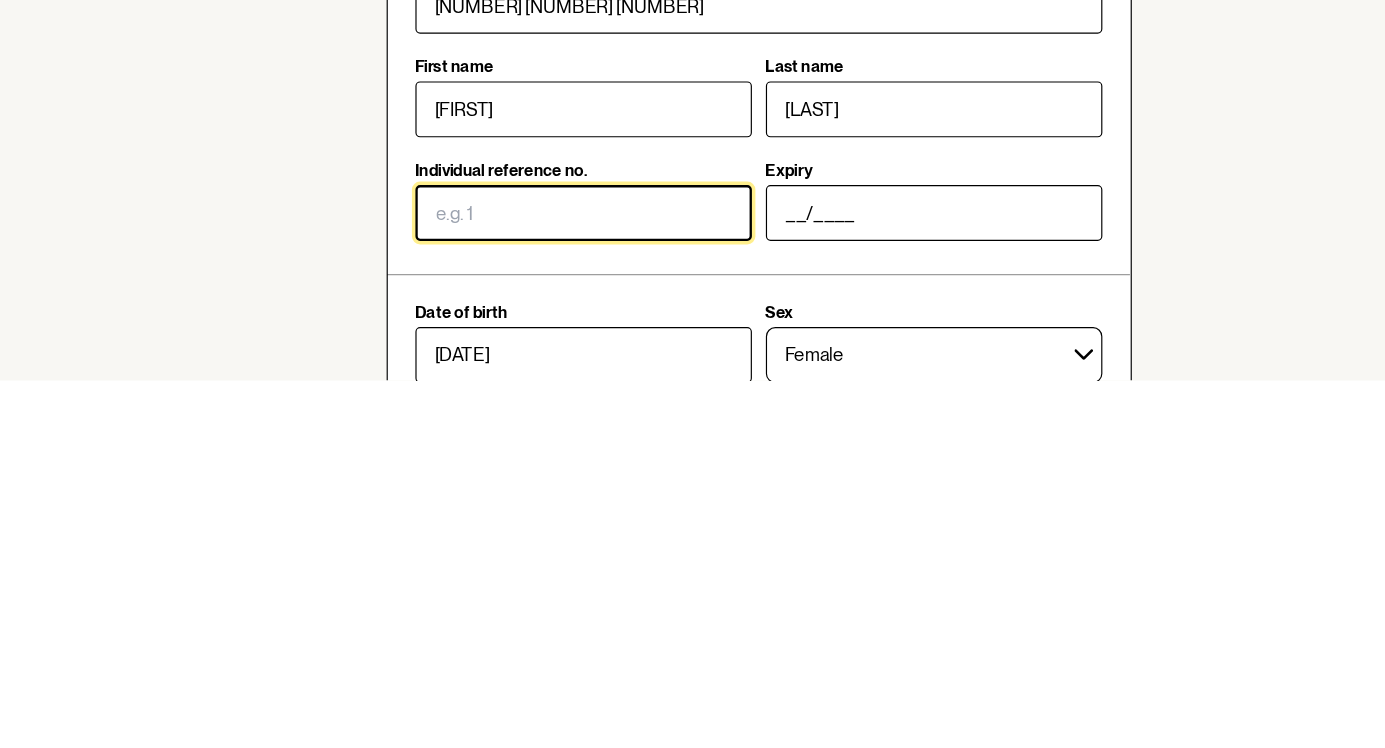 click on "Individual reference no." at bounding box center (542, 604) 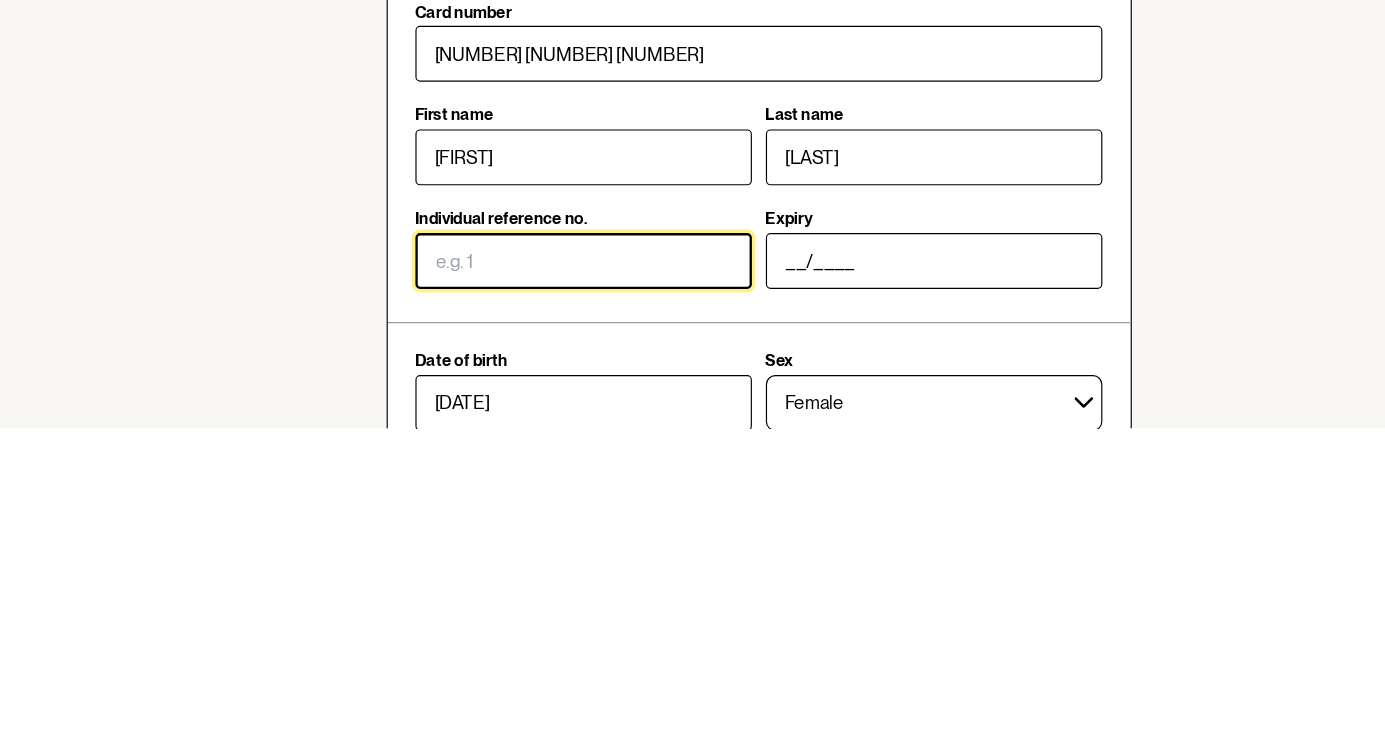 scroll, scrollTop: 977, scrollLeft: 0, axis: vertical 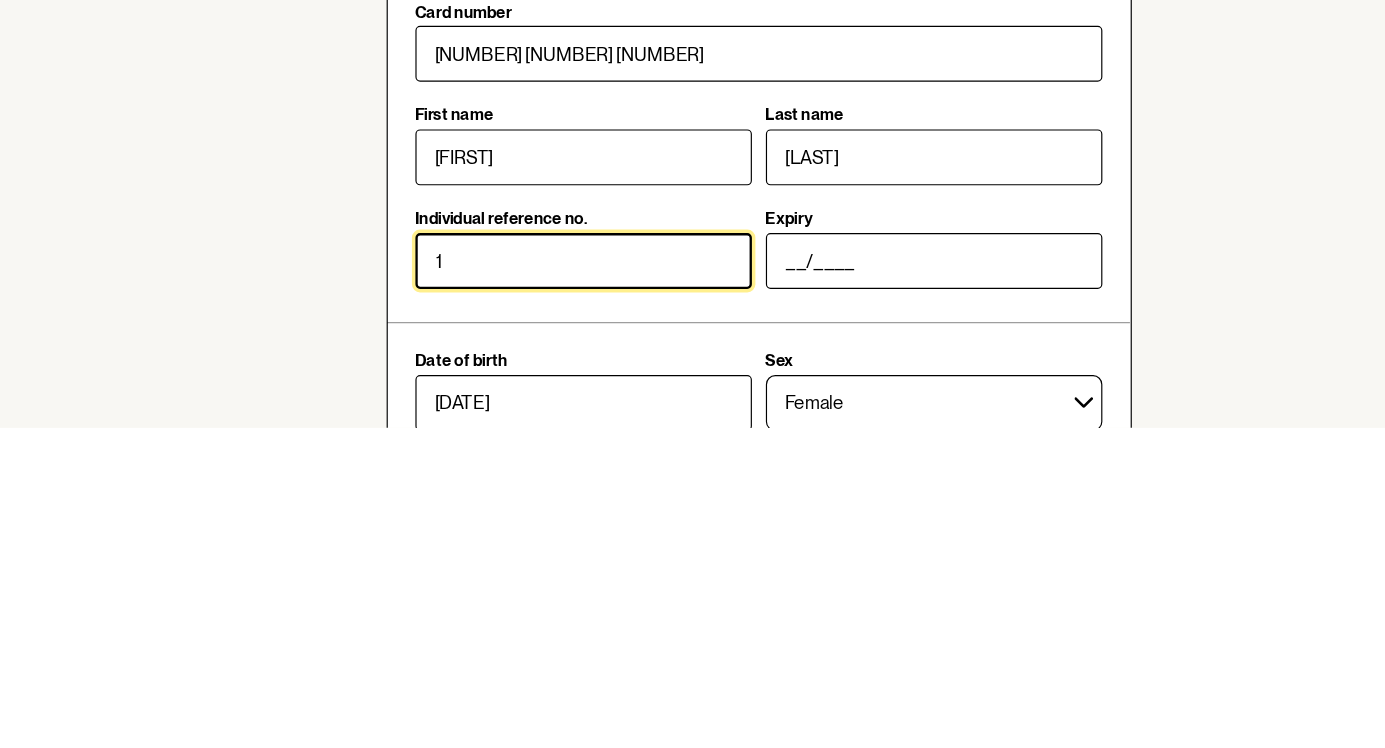 type on "1" 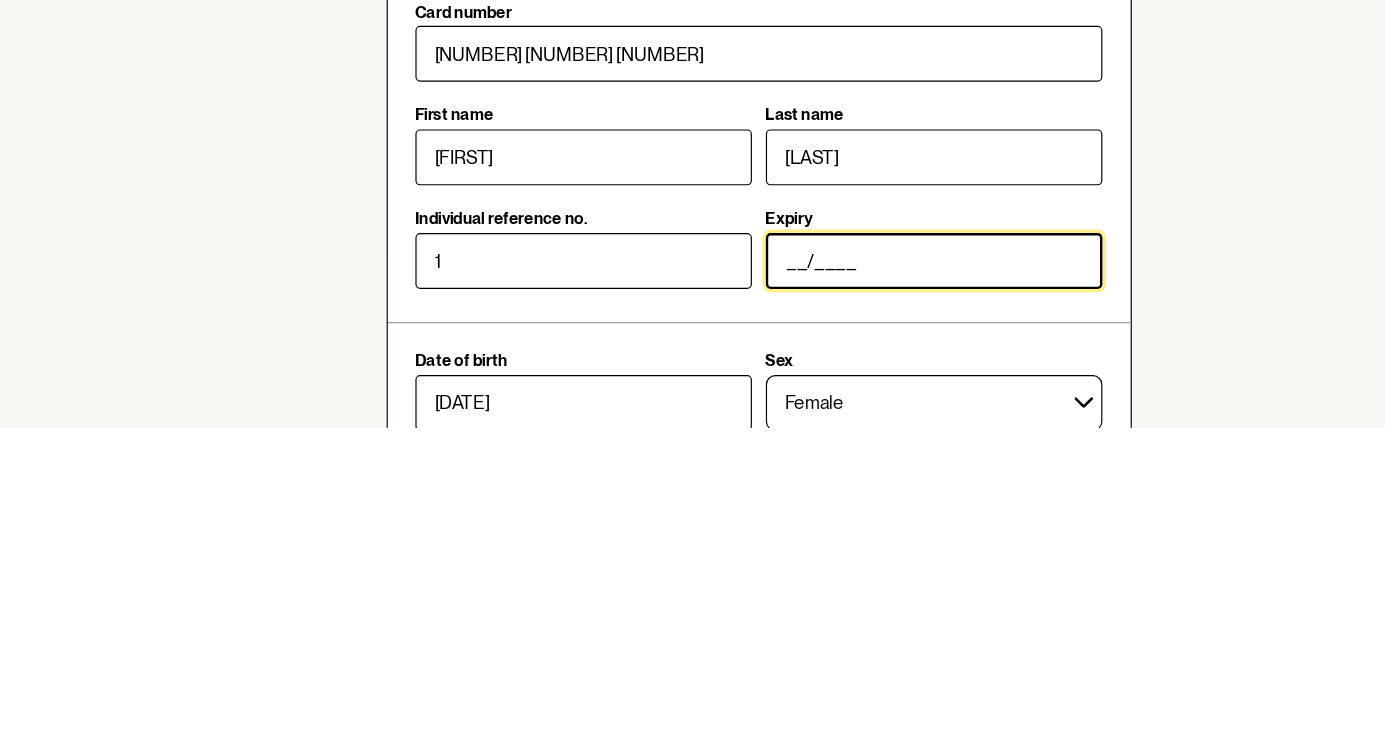 click on "__/____" at bounding box center [843, 605] 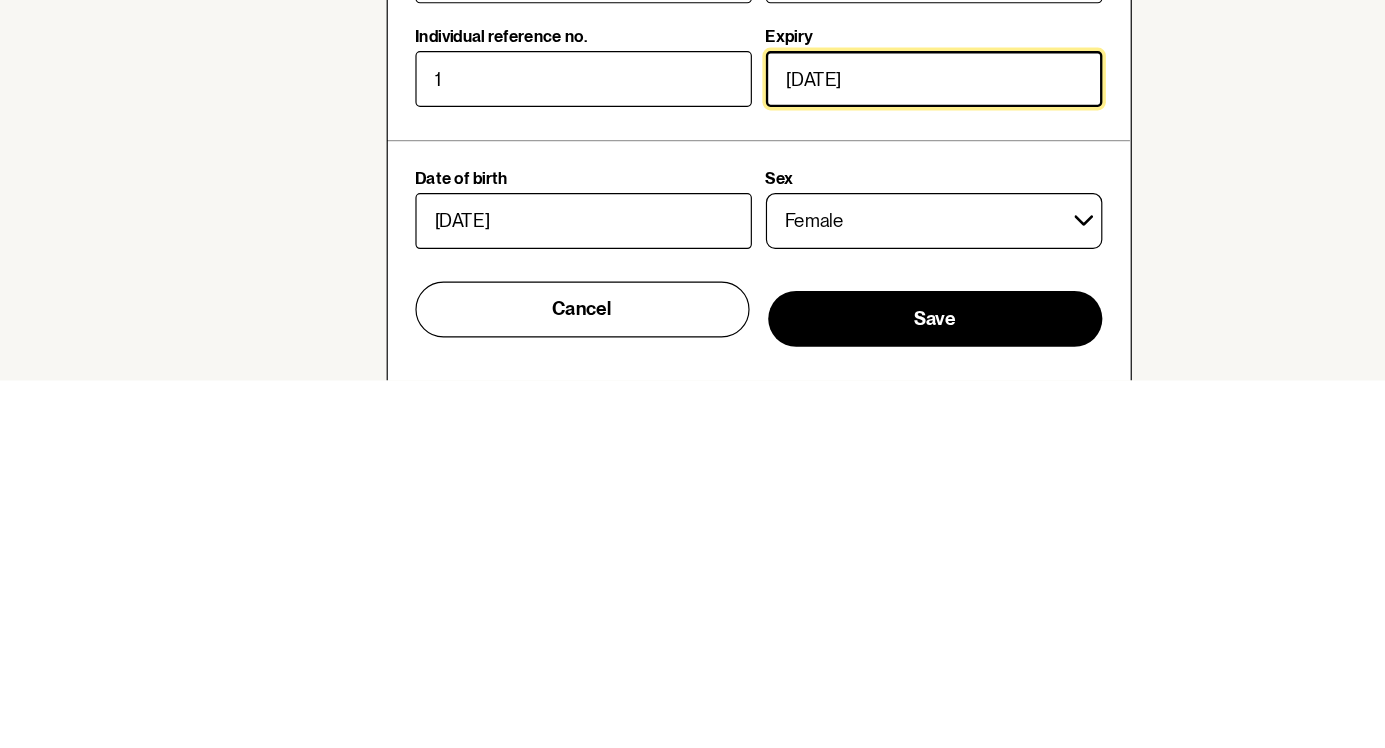 scroll, scrollTop: 1112, scrollLeft: 0, axis: vertical 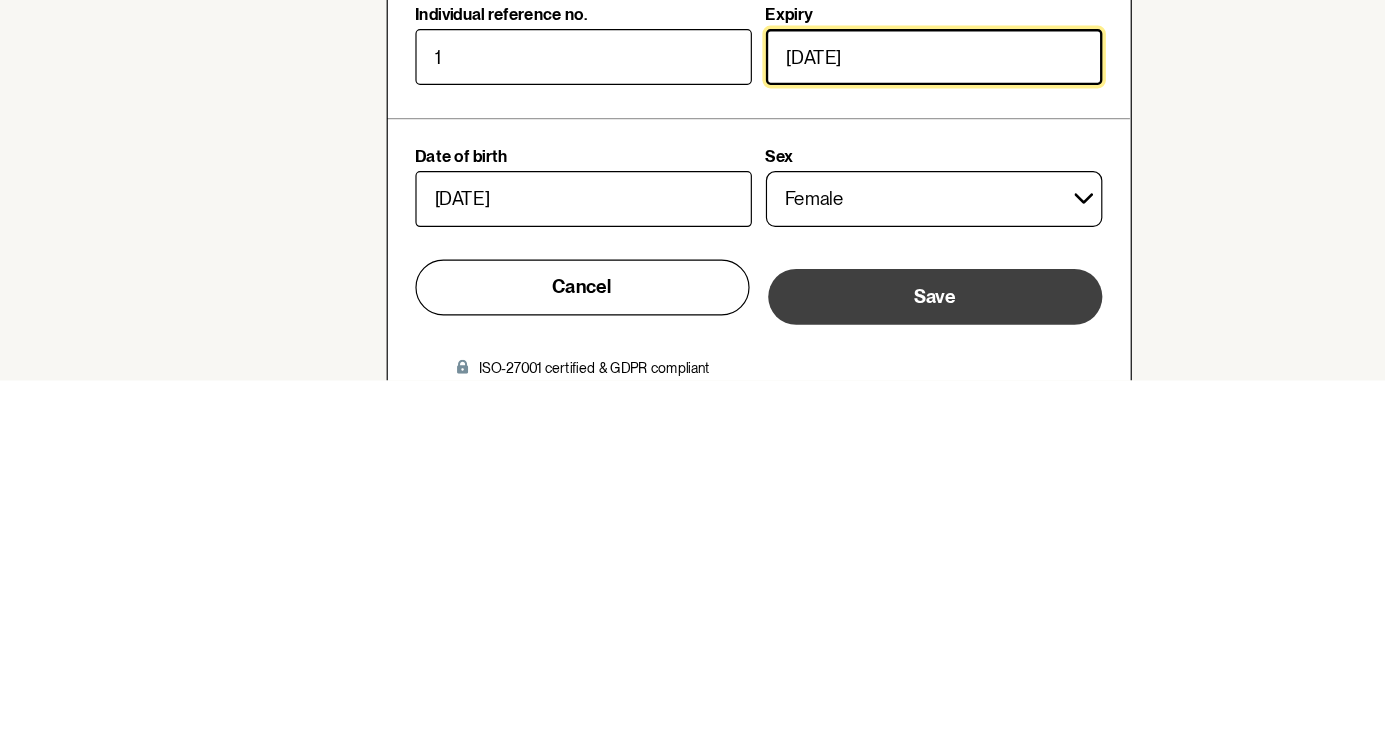 type on "07/2027" 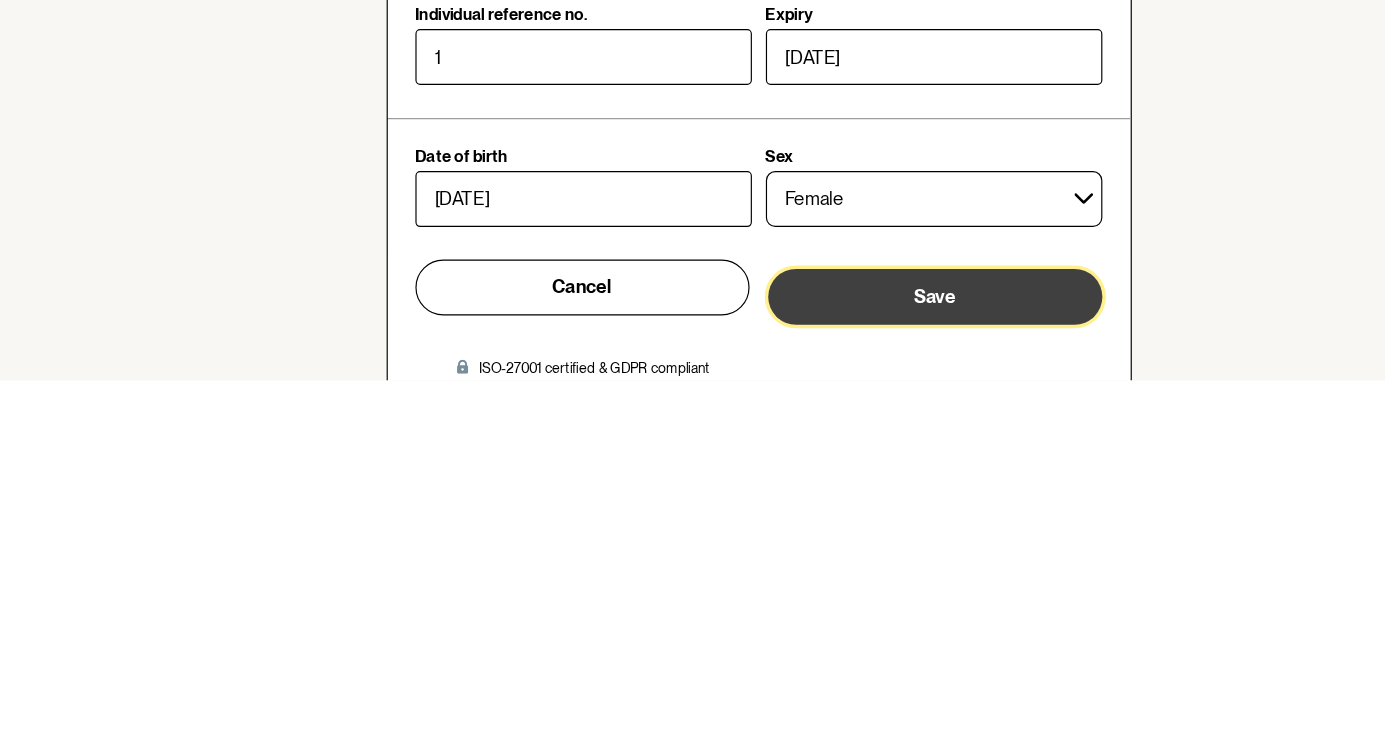 click on "Save" at bounding box center [844, 676] 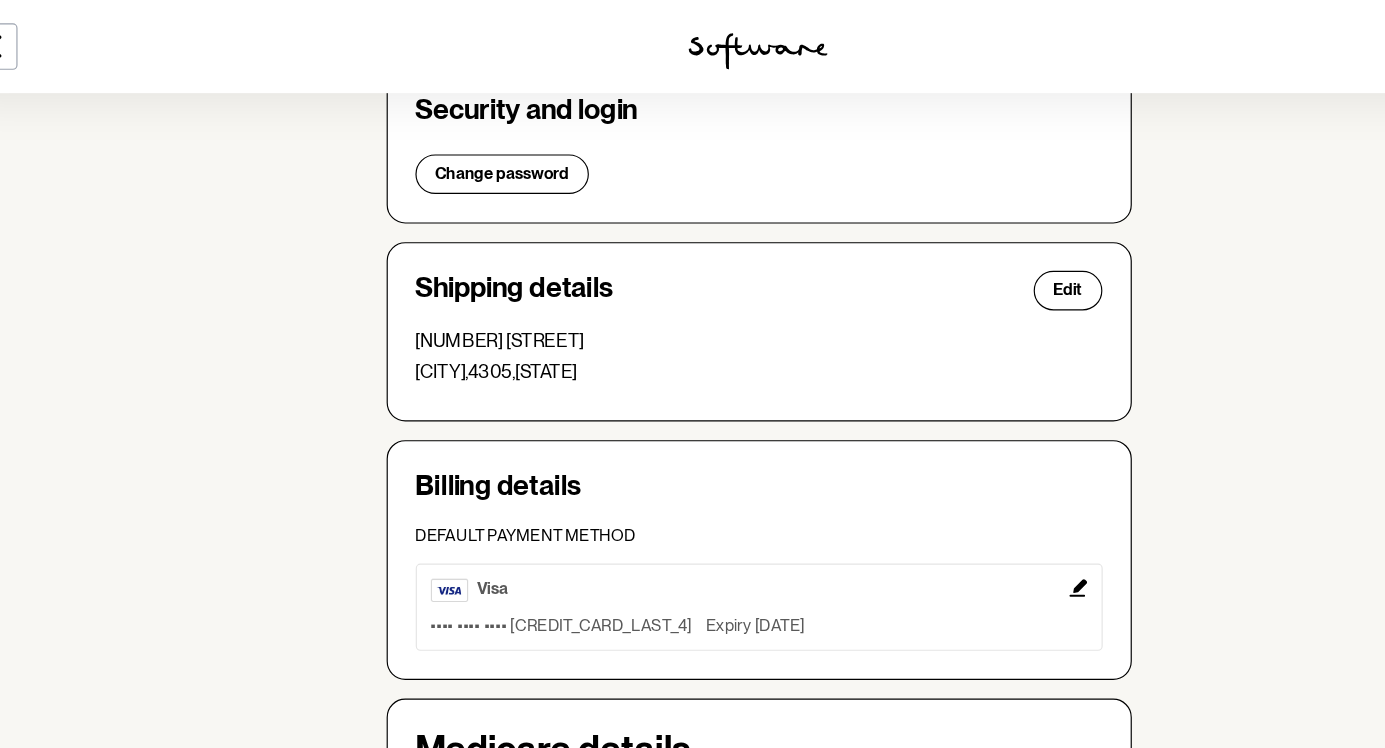 scroll, scrollTop: 0, scrollLeft: 0, axis: both 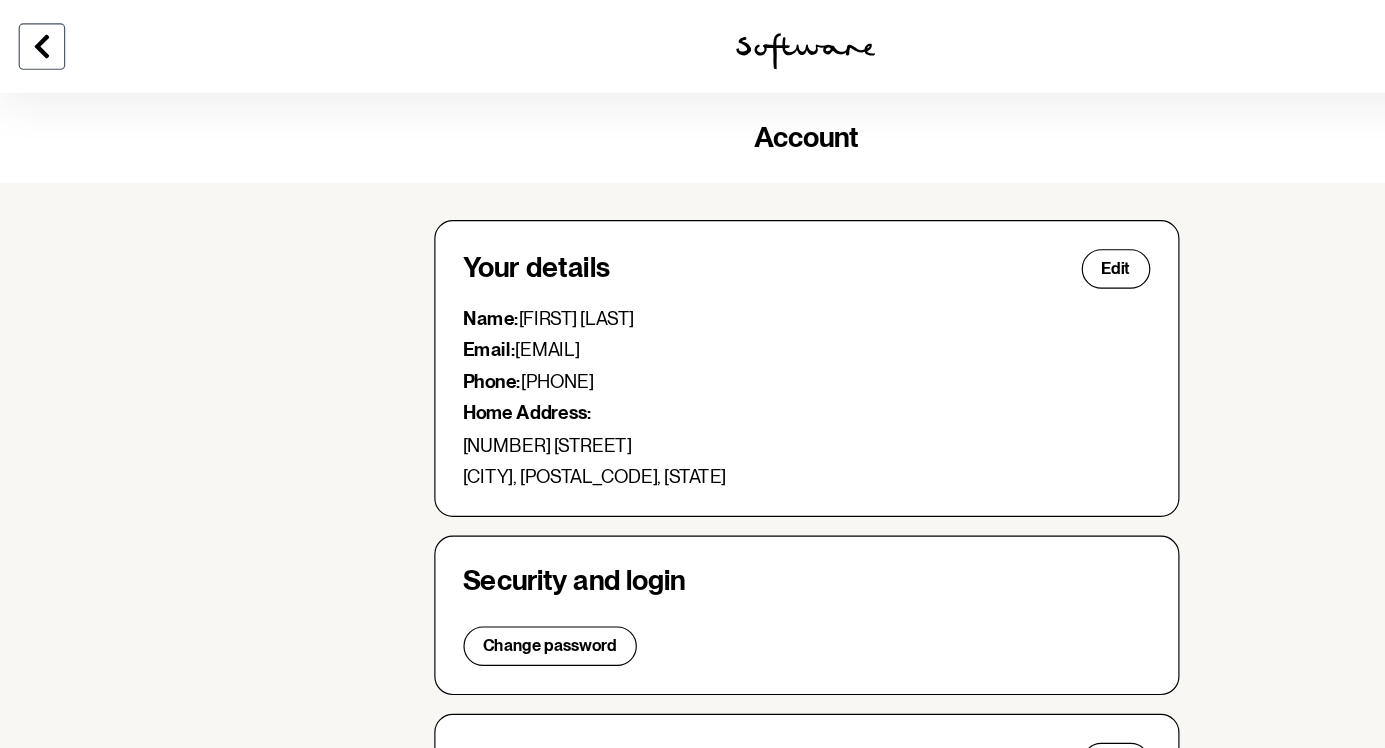 click 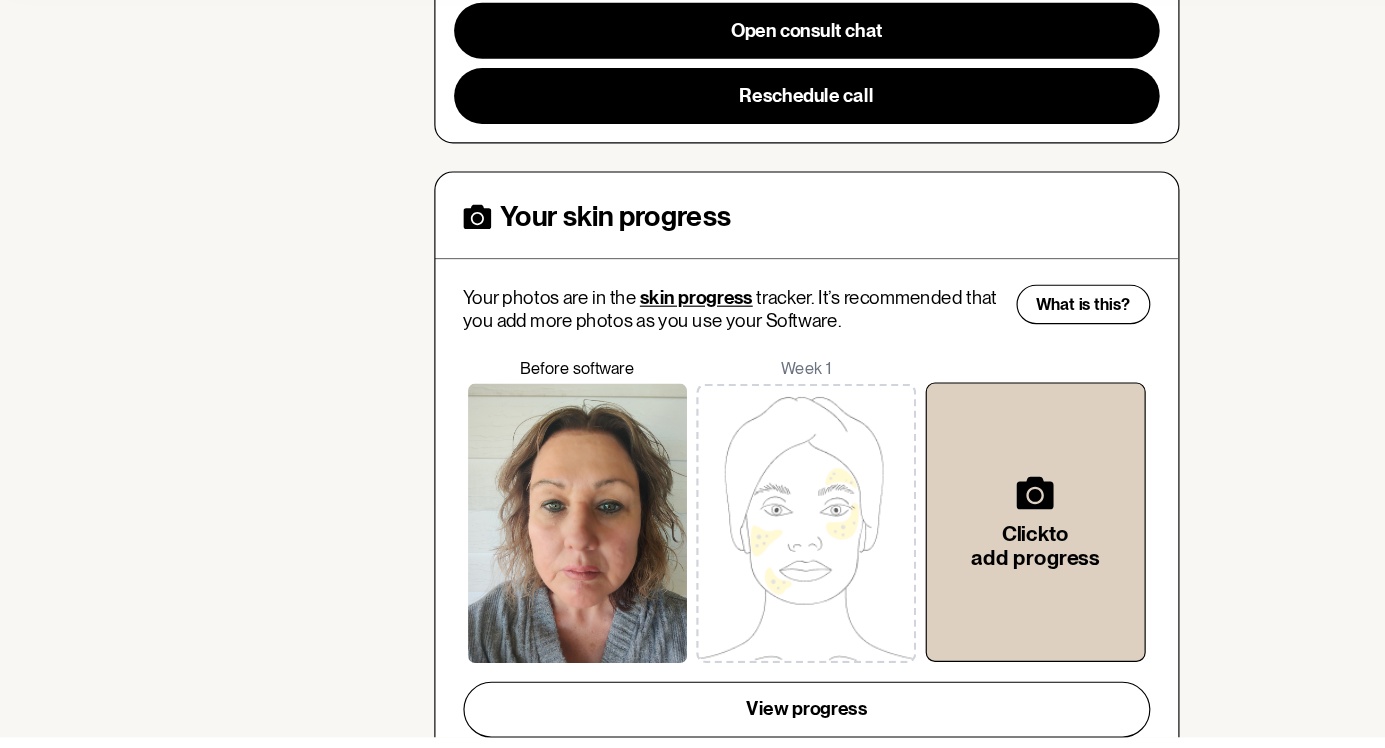 scroll, scrollTop: 442, scrollLeft: 0, axis: vertical 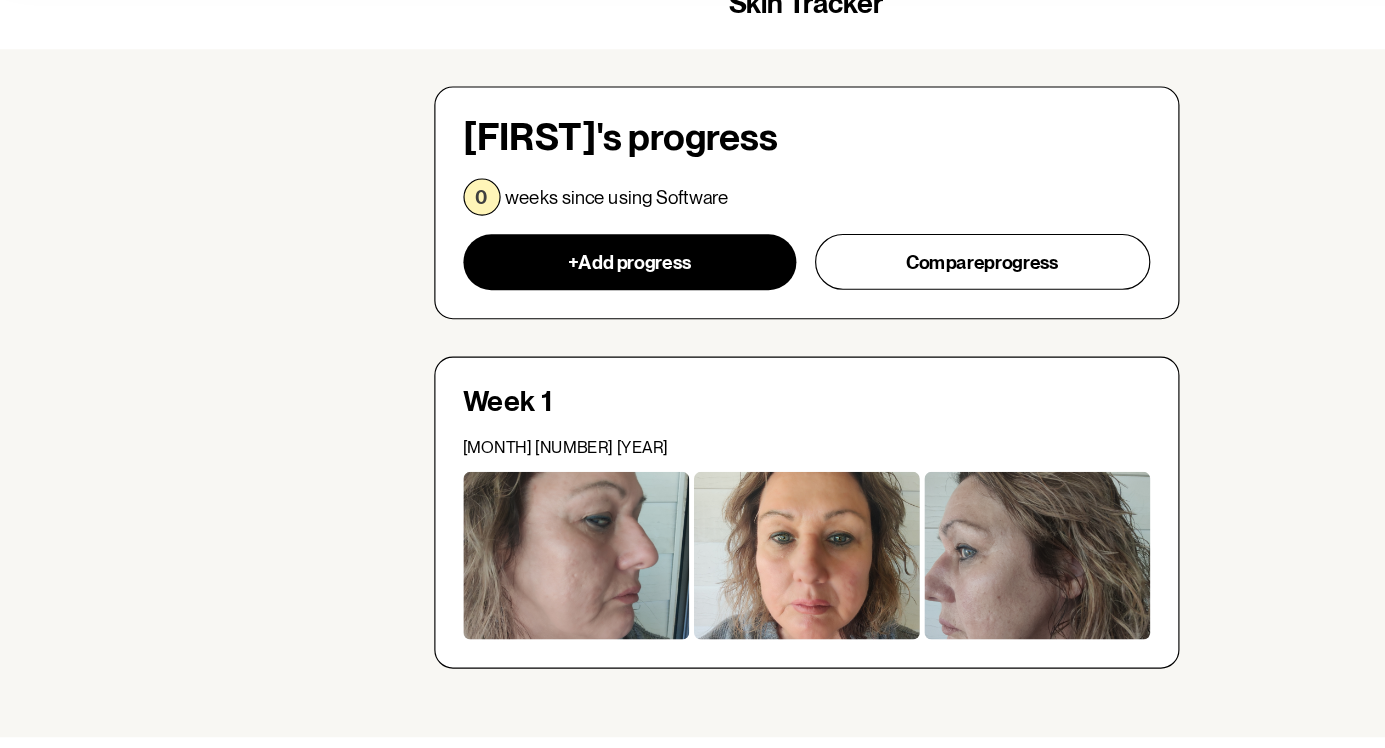 click at bounding box center [495, 592] 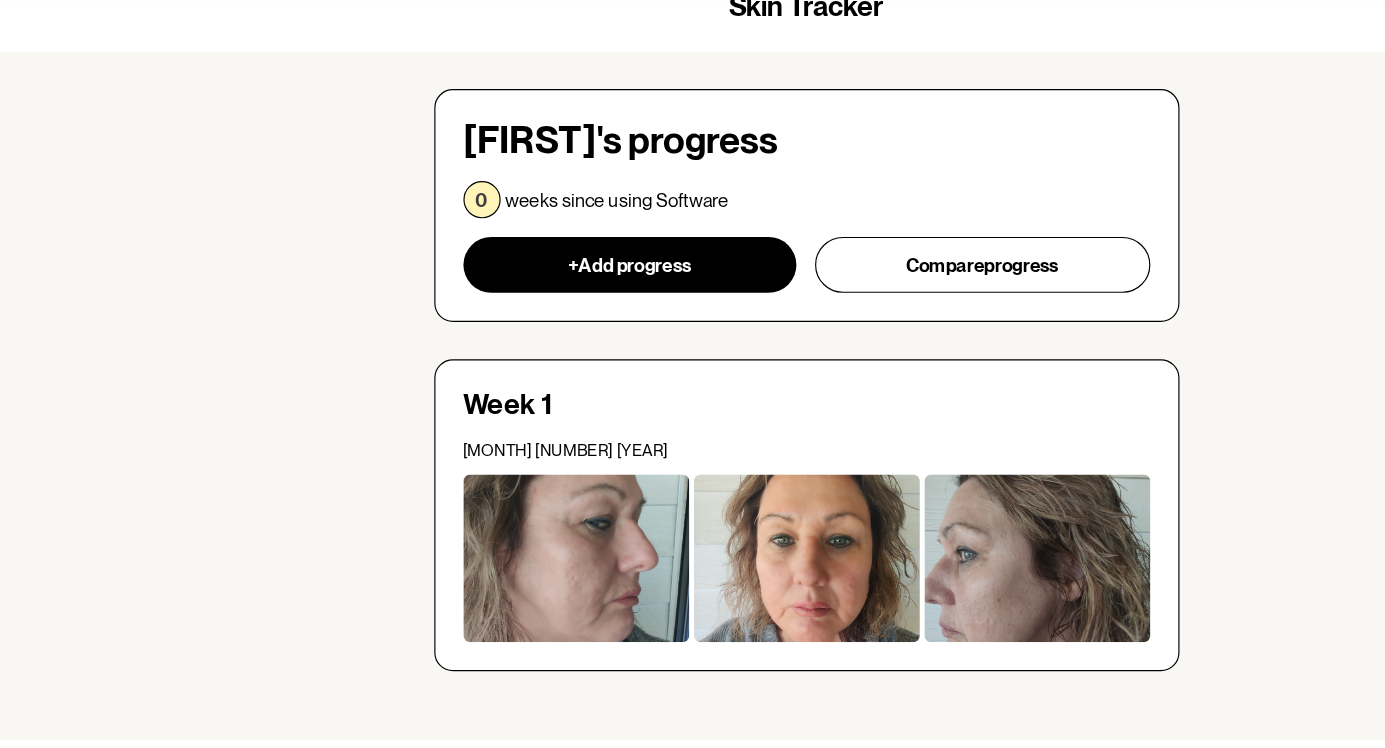 scroll, scrollTop: 0, scrollLeft: 0, axis: both 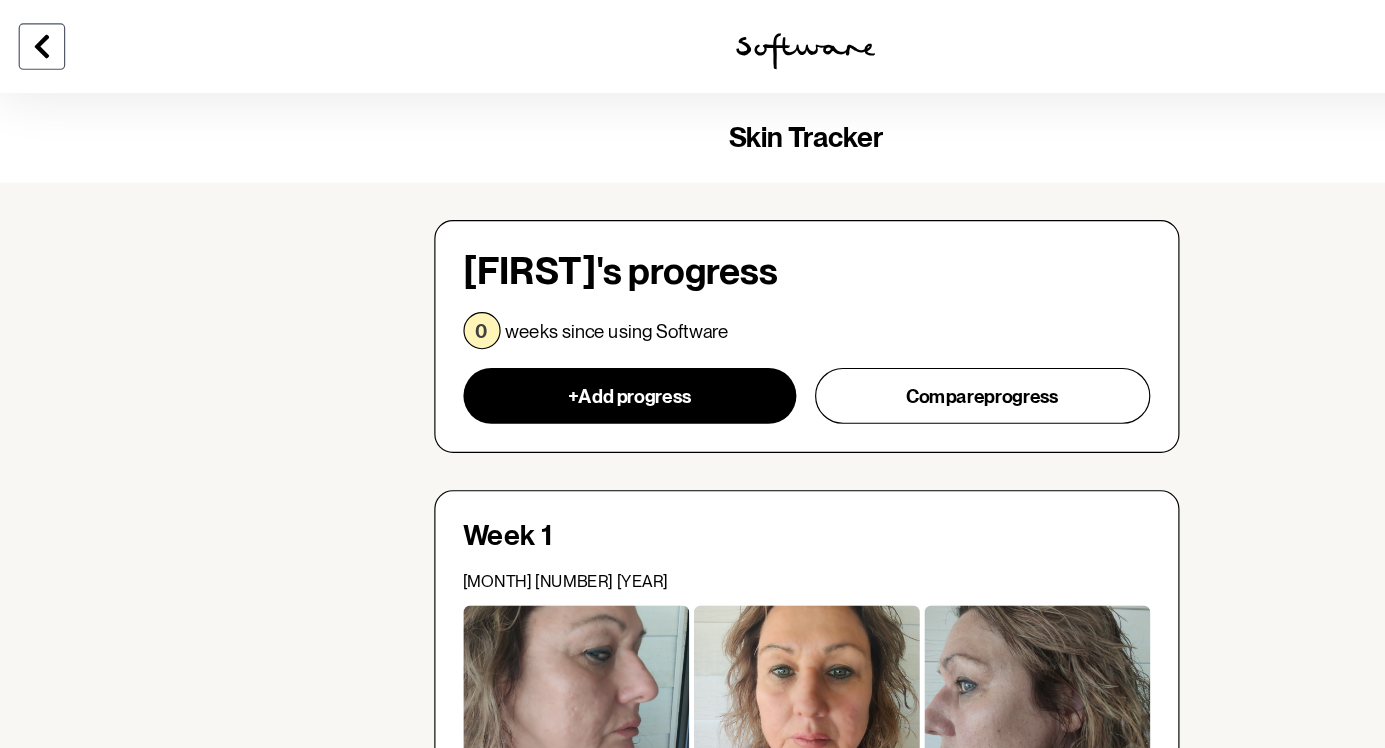 click 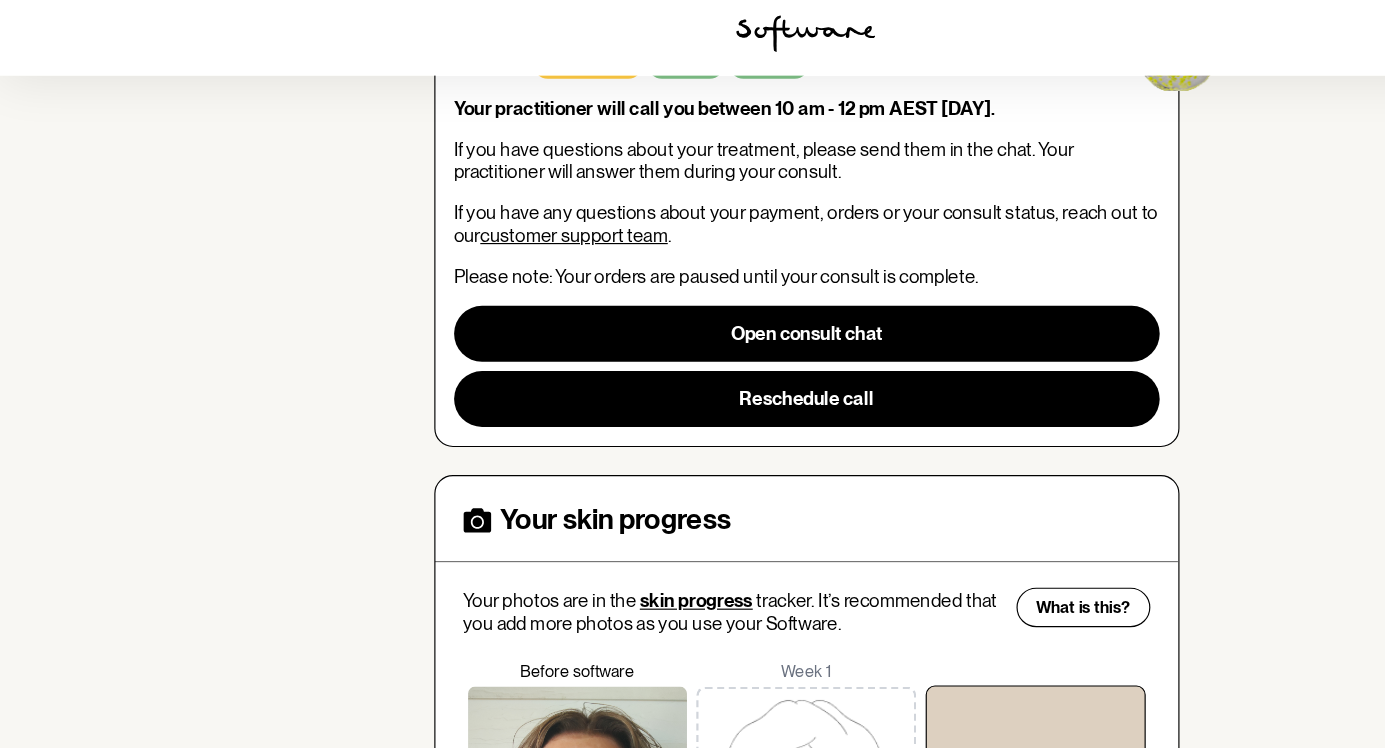 scroll, scrollTop: 0, scrollLeft: 0, axis: both 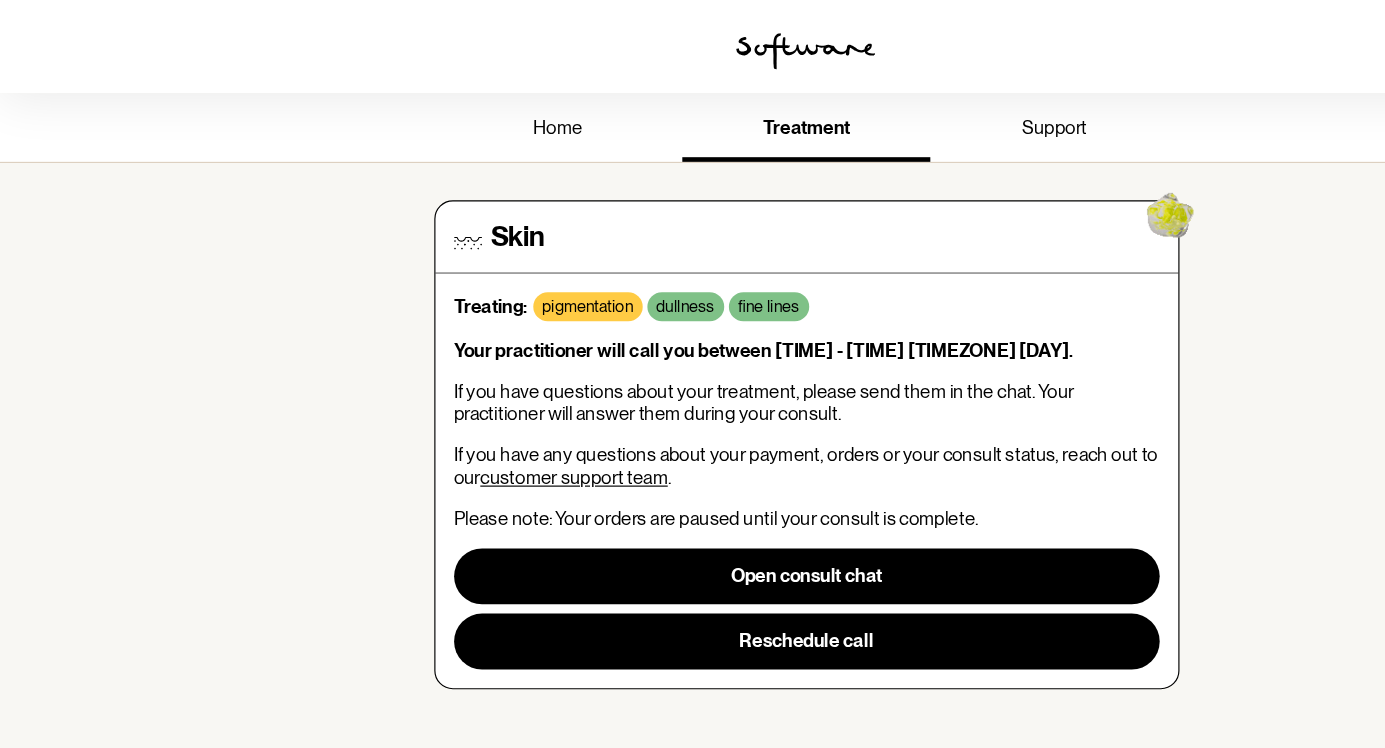click on "support" at bounding box center [906, 109] 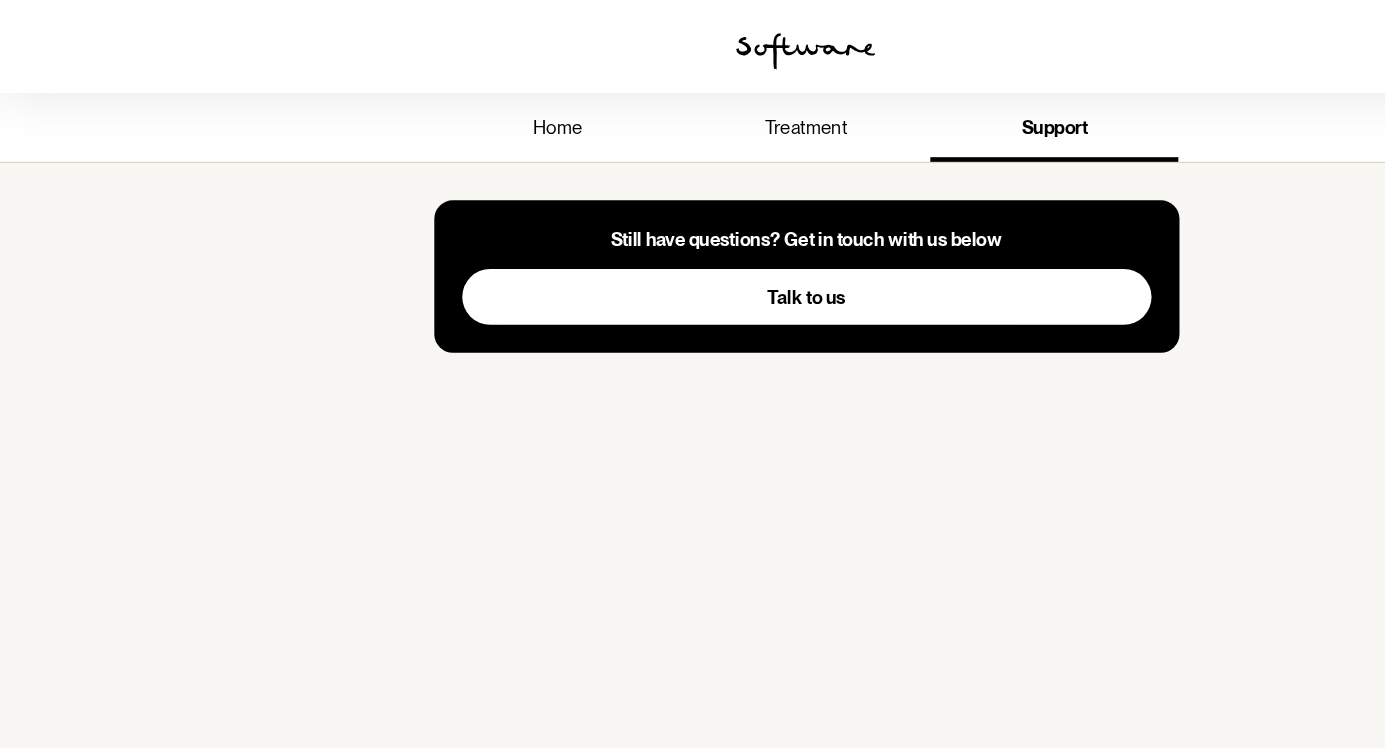 click on "home" at bounding box center (479, 109) 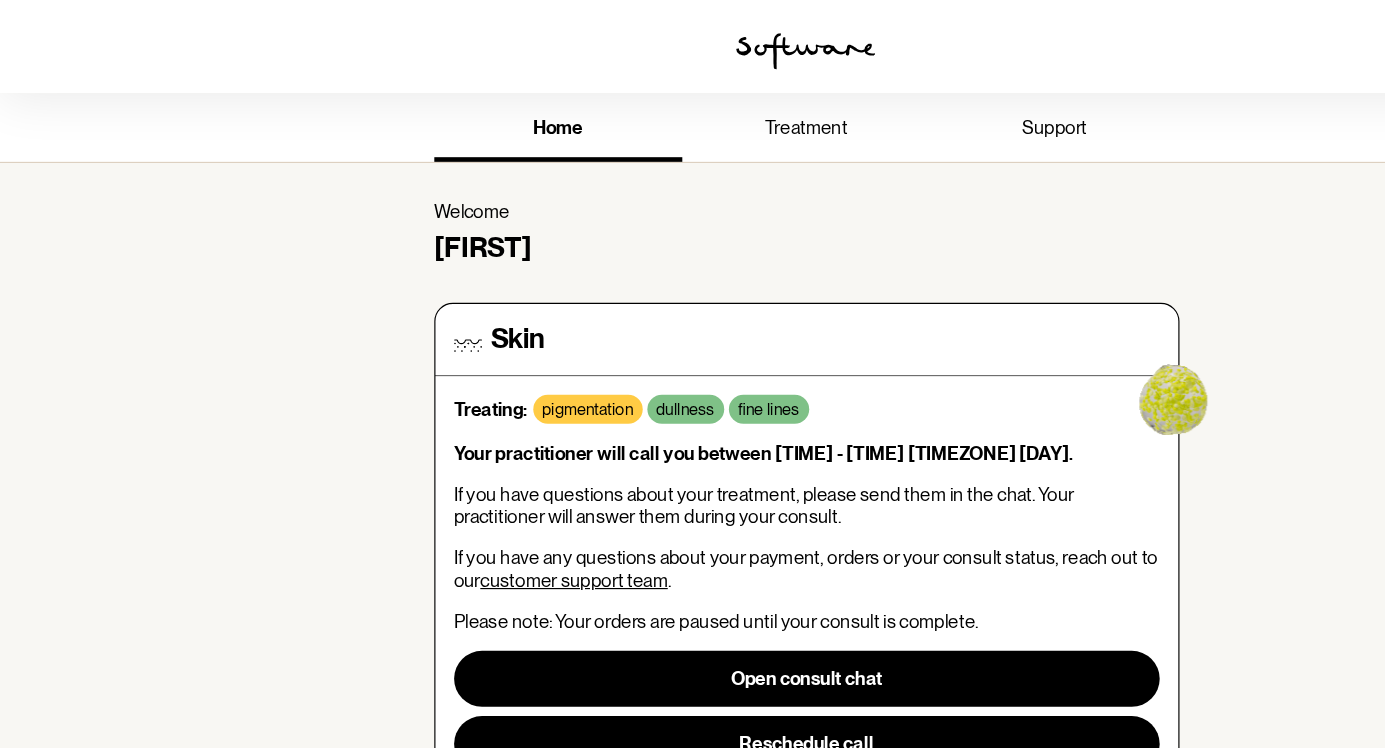 click on "home treatment support" at bounding box center (692, 110) 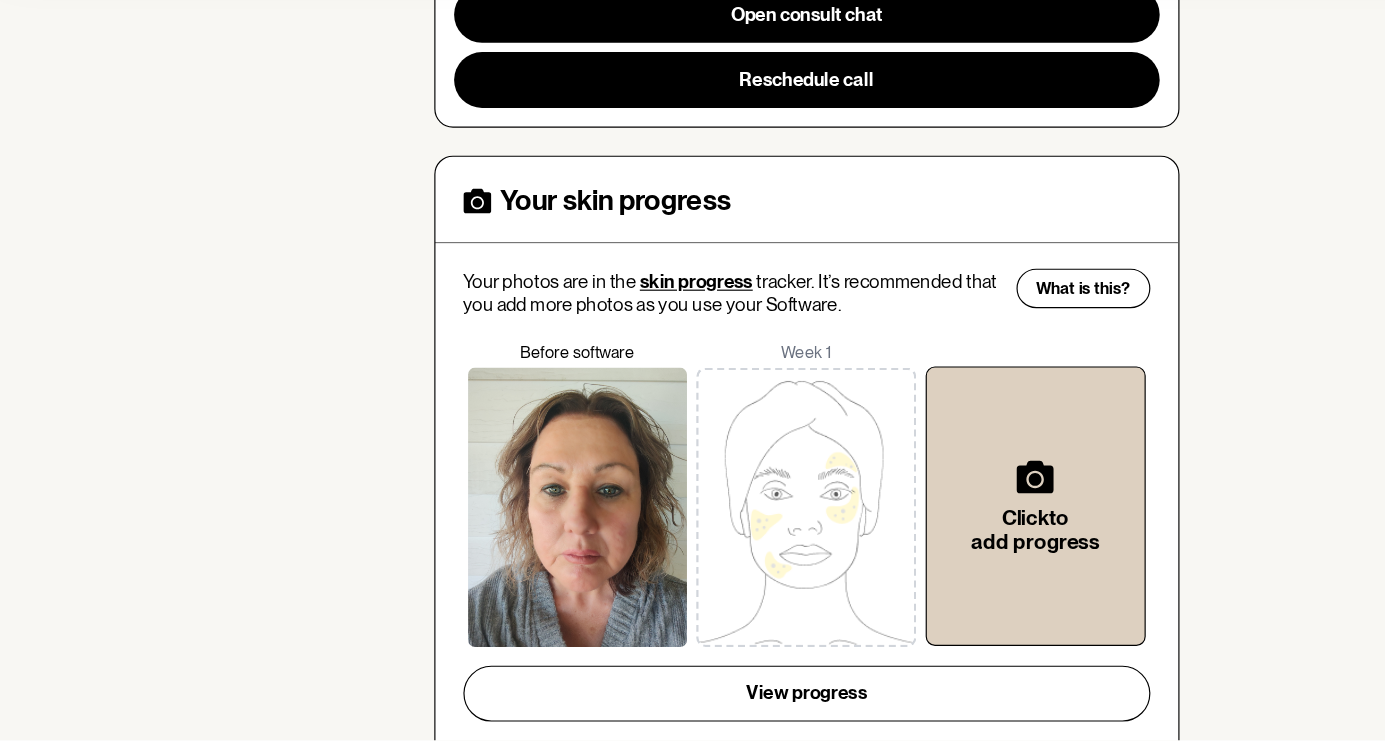 scroll, scrollTop: 0, scrollLeft: 0, axis: both 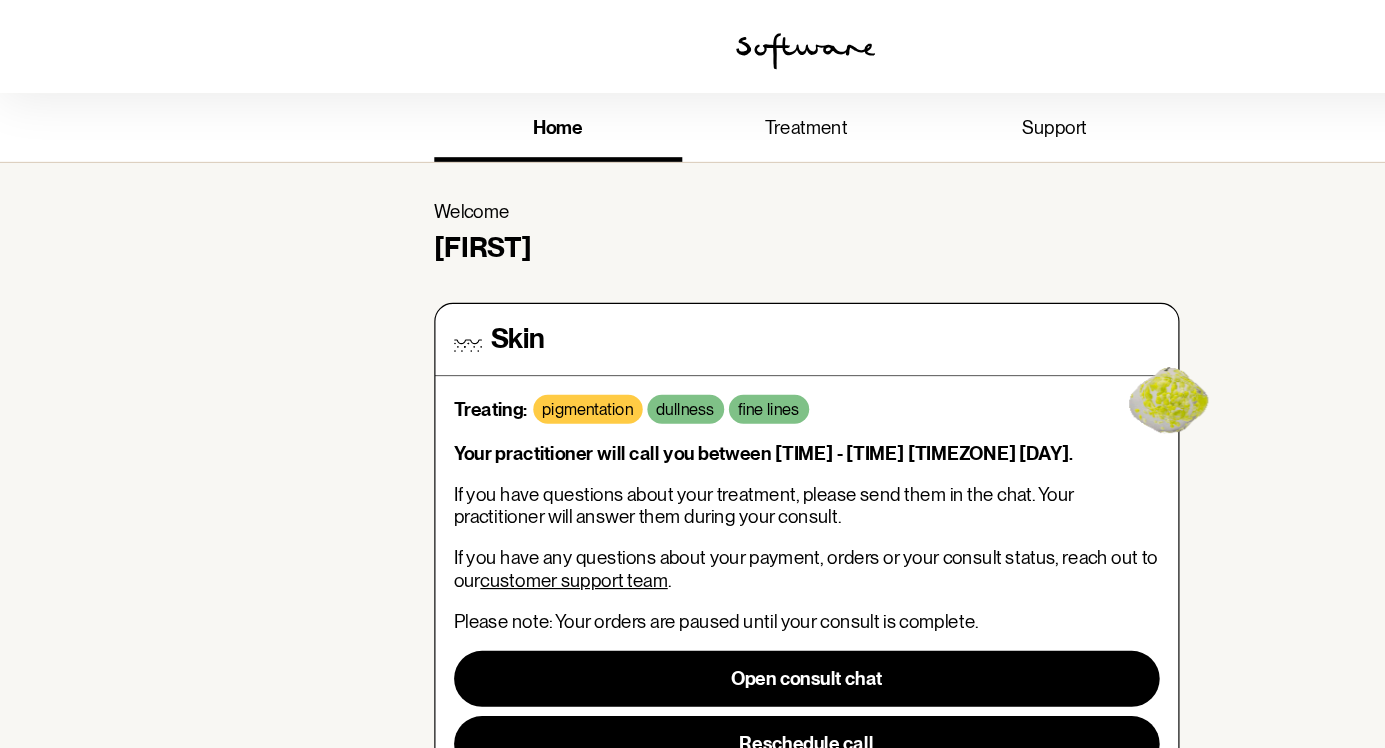 click on "treatment" at bounding box center [692, 109] 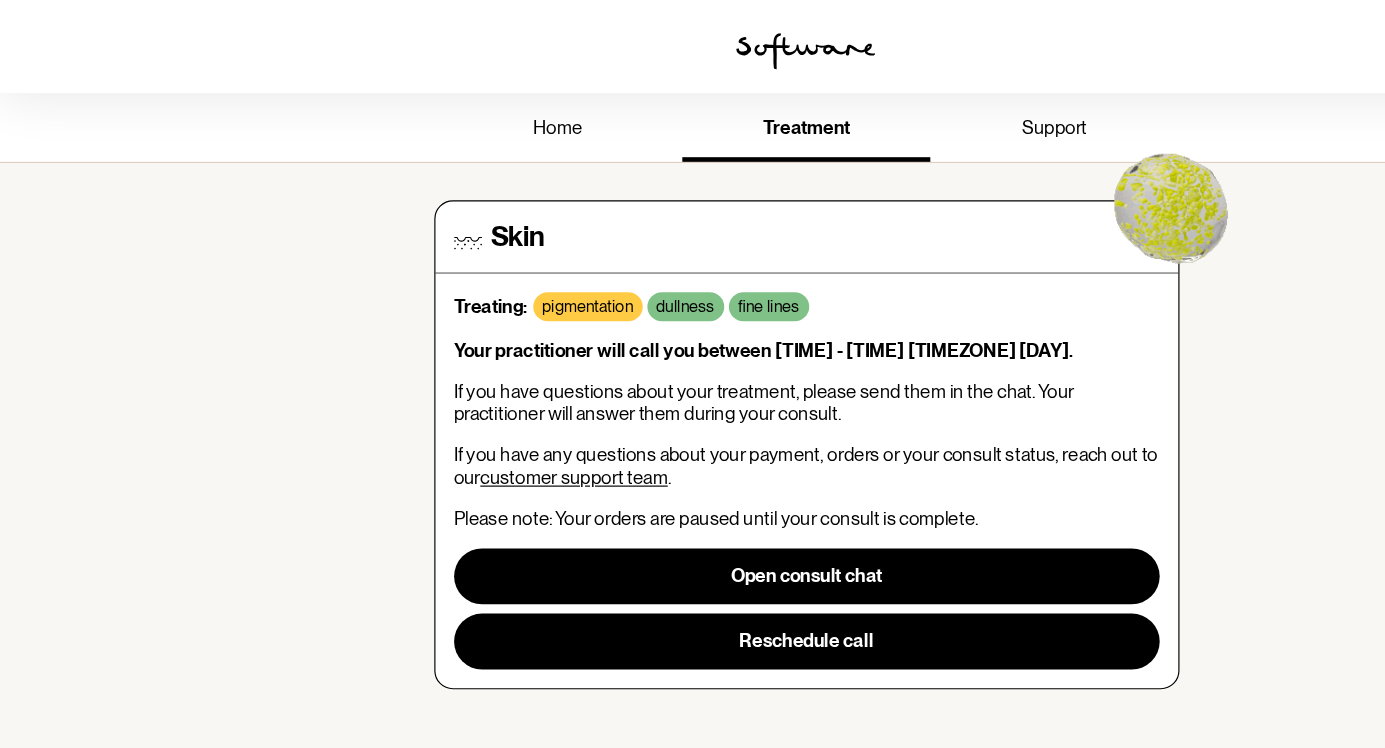 click on "pigmentation" at bounding box center (505, 263) 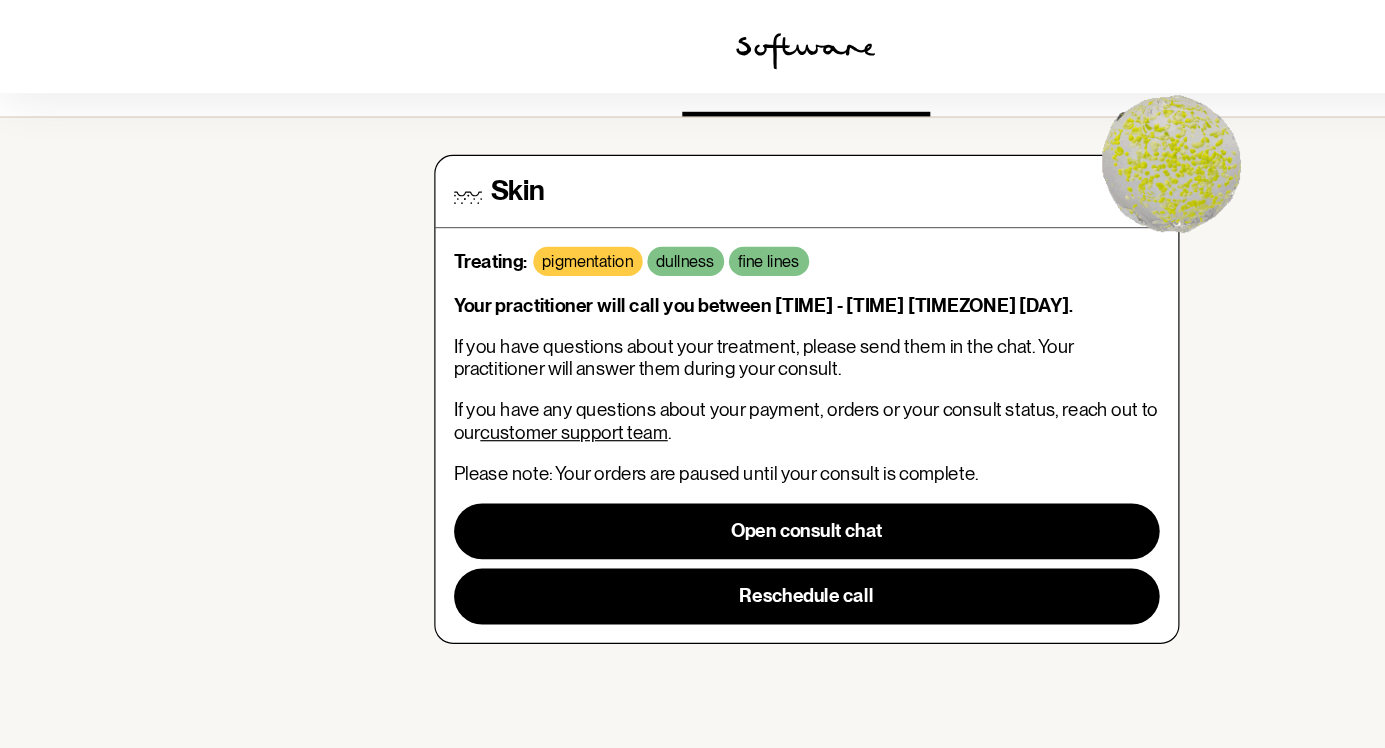 scroll, scrollTop: 0, scrollLeft: 0, axis: both 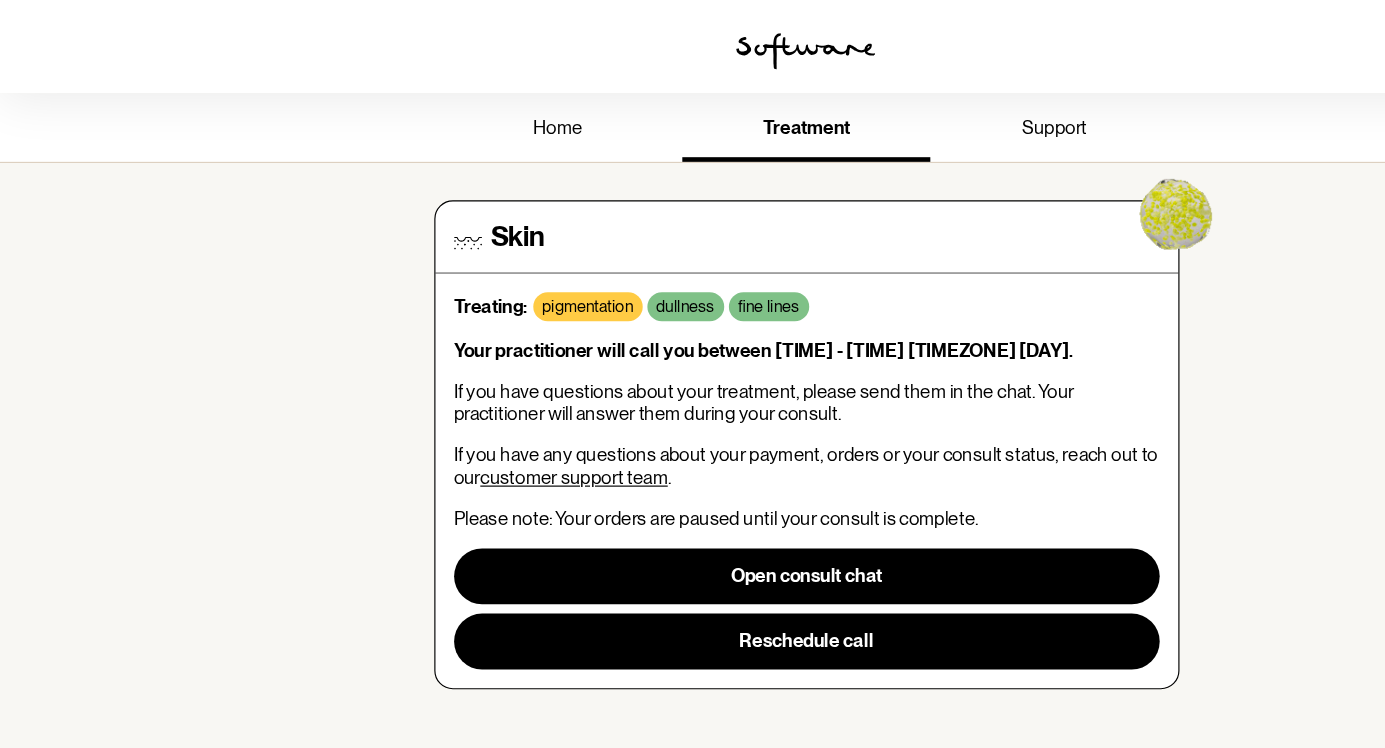 click on "support" at bounding box center [905, 111] 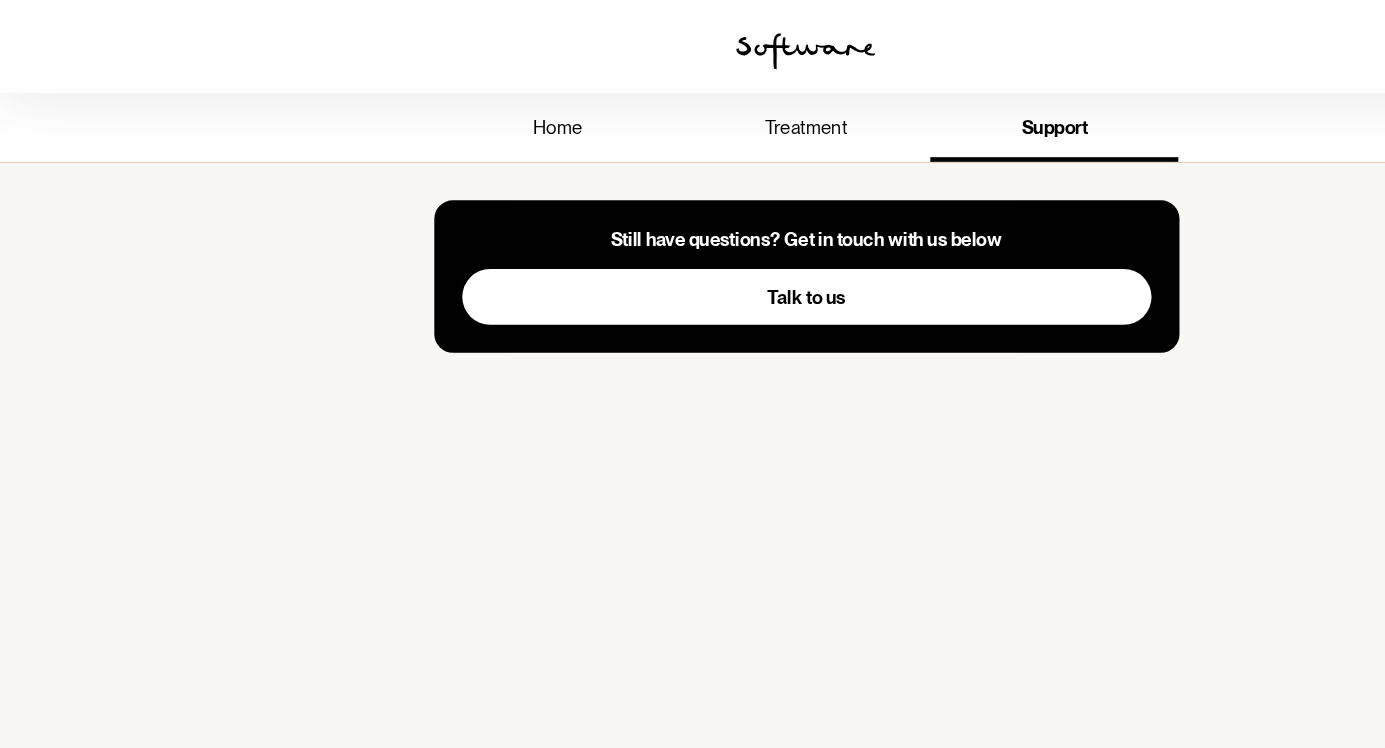 click on "home" at bounding box center (479, 109) 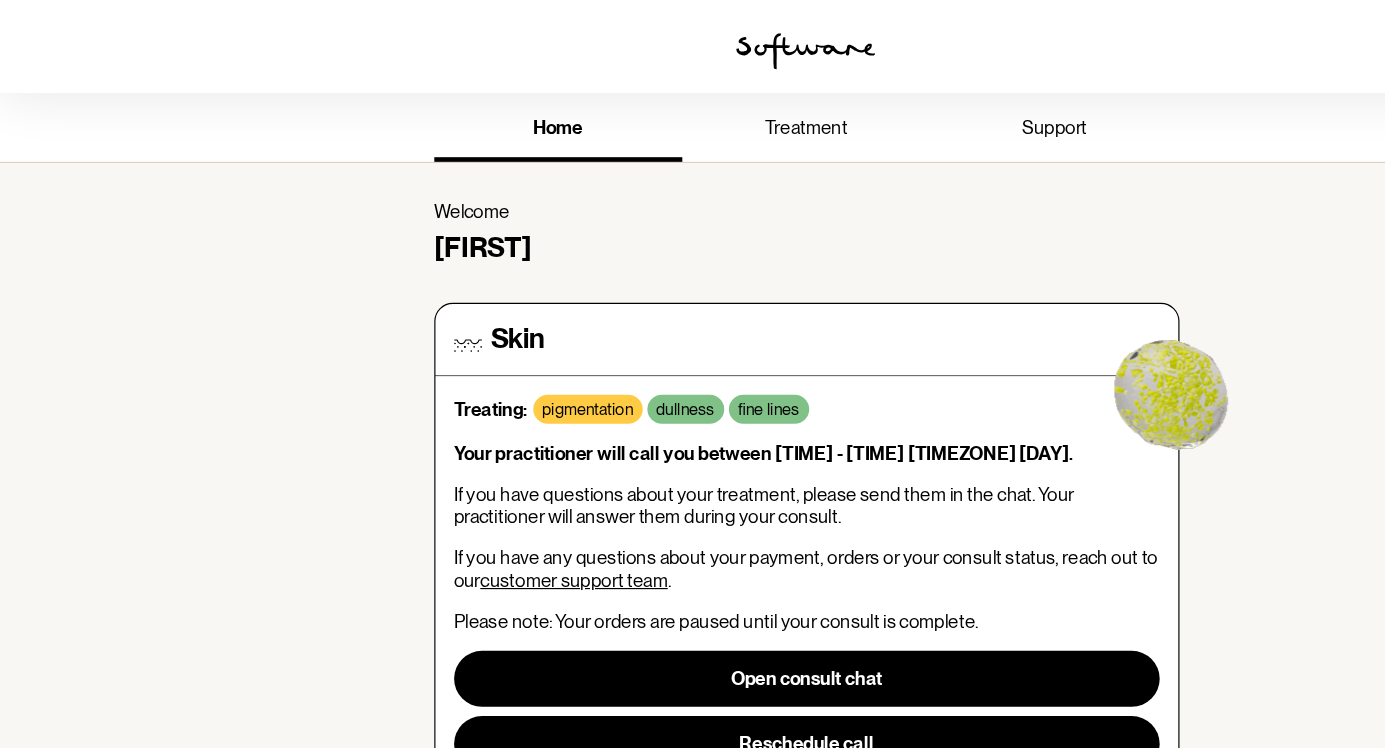 click at bounding box center (1005, 340) 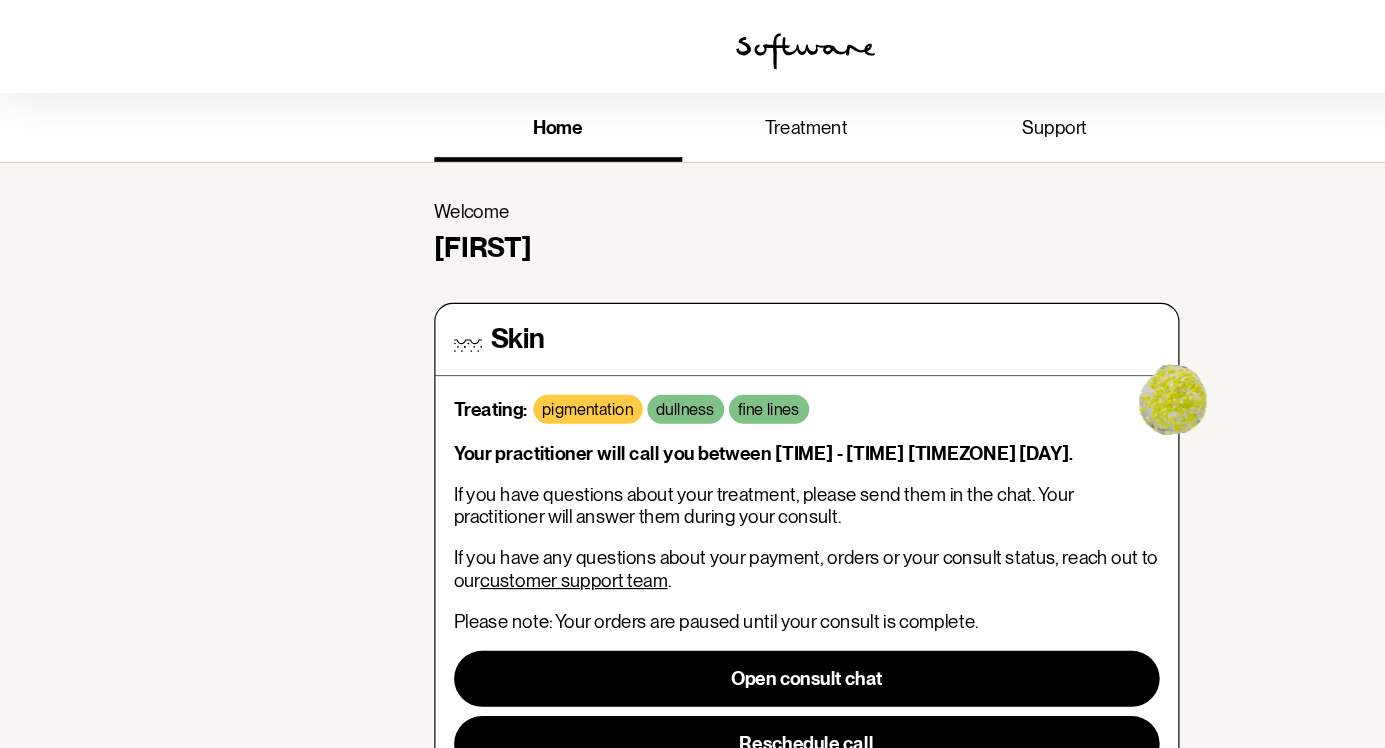 click at bounding box center [1005, 340] 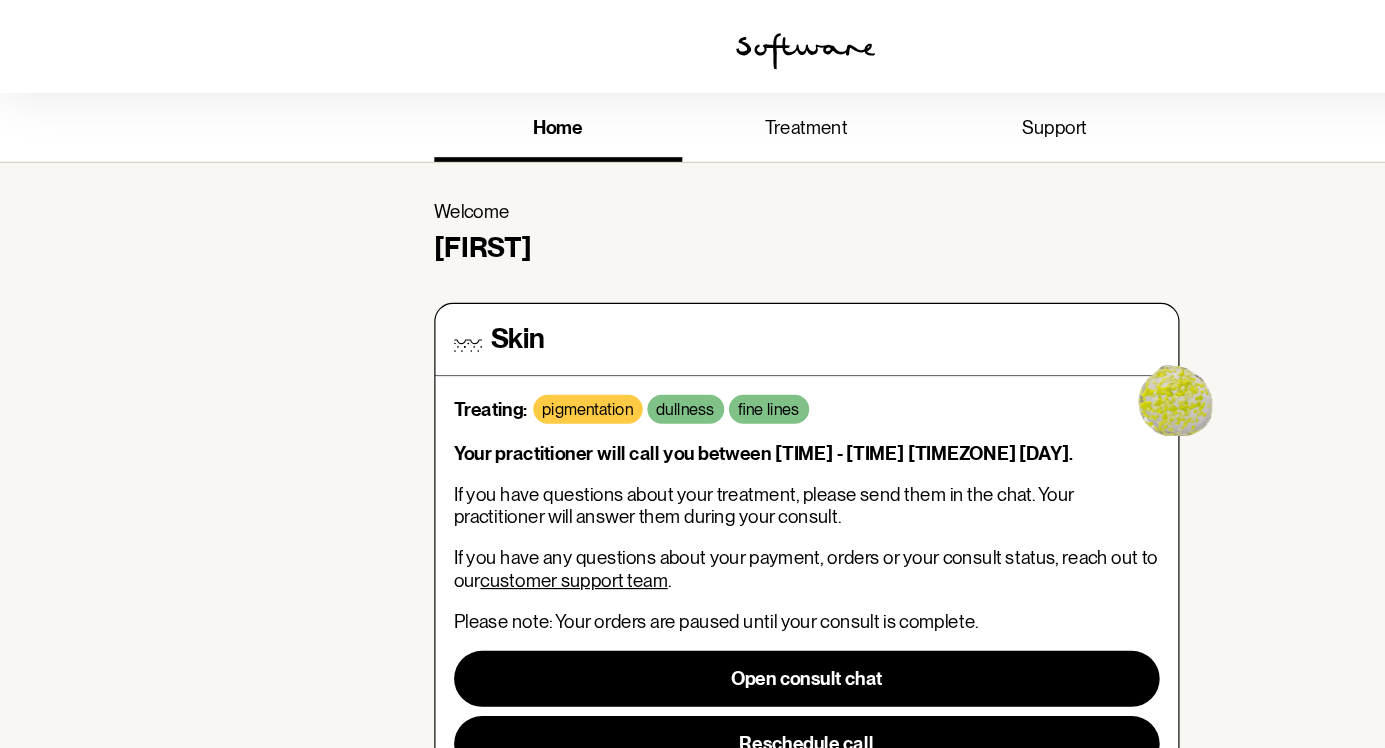 click at bounding box center (1005, 340) 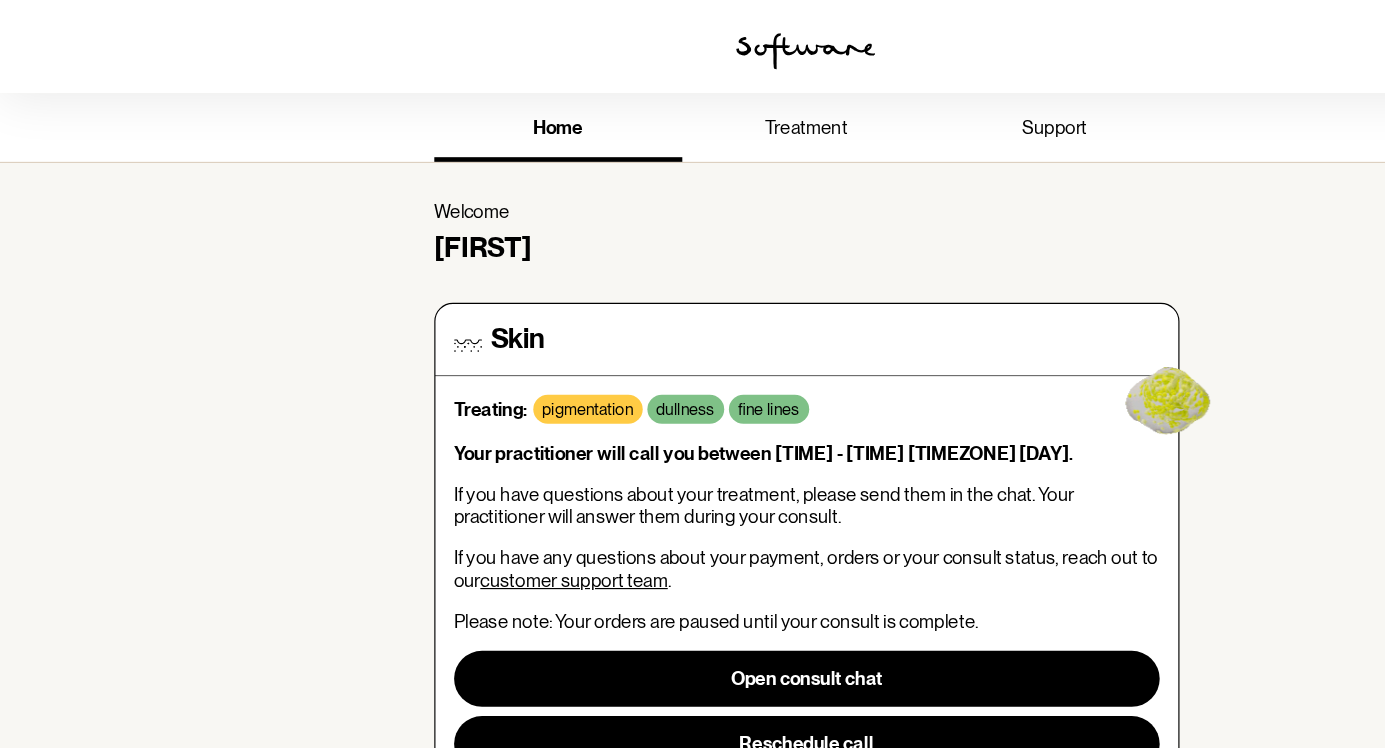 click at bounding box center [1005, 340] 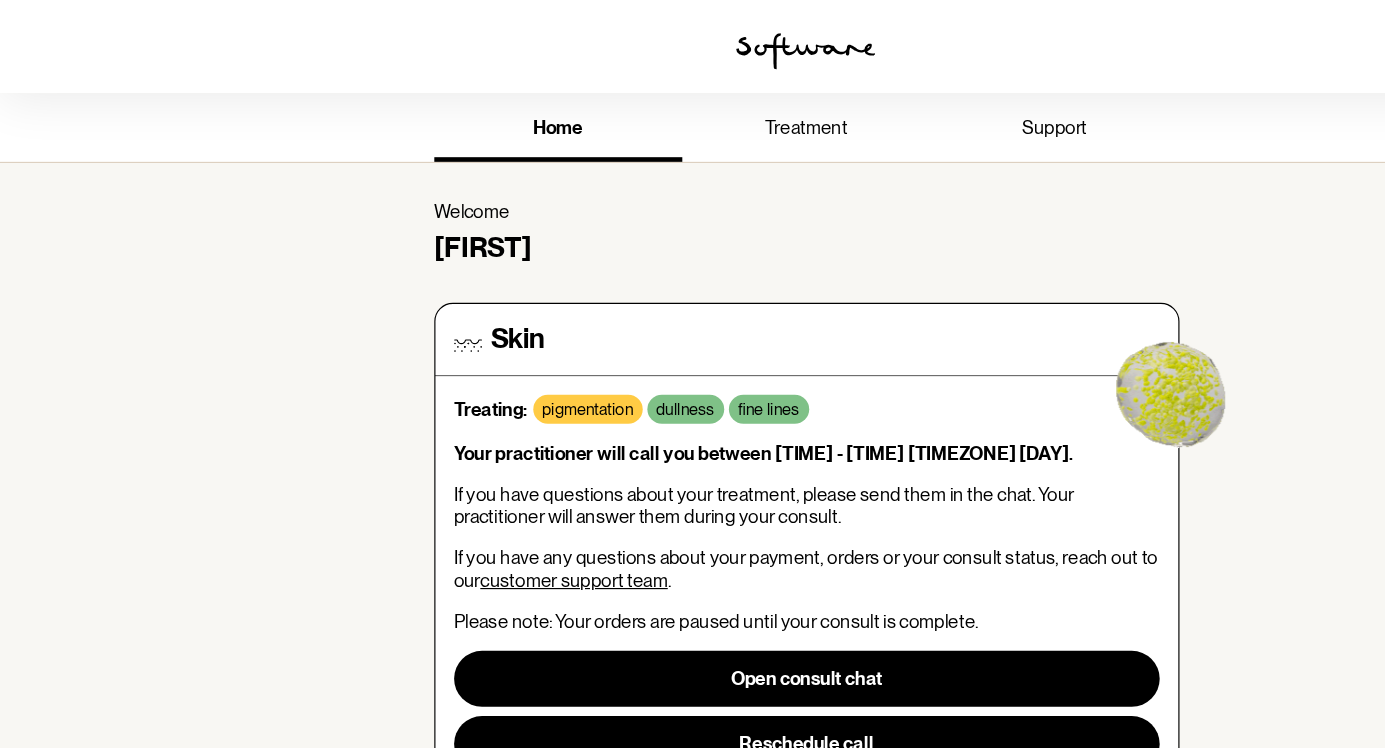 click at bounding box center (1005, 340) 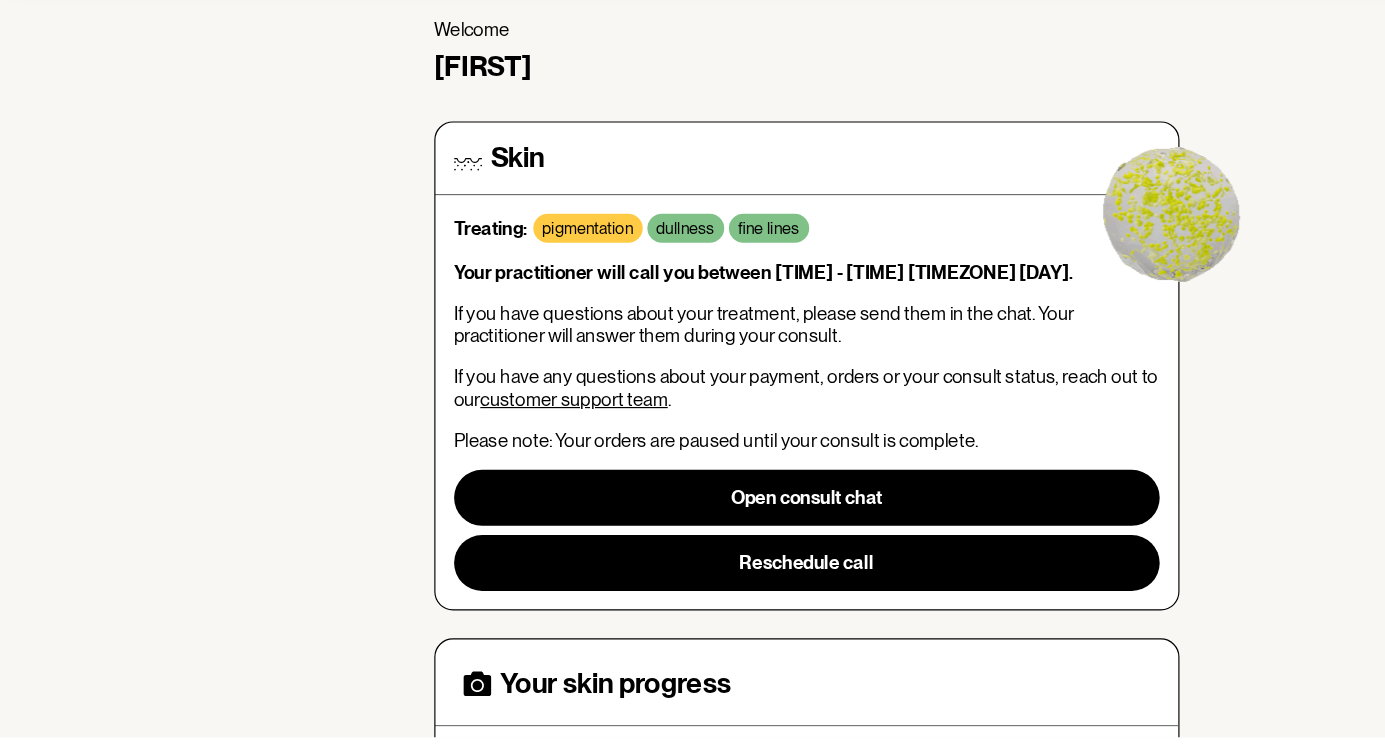 scroll, scrollTop: 40, scrollLeft: 0, axis: vertical 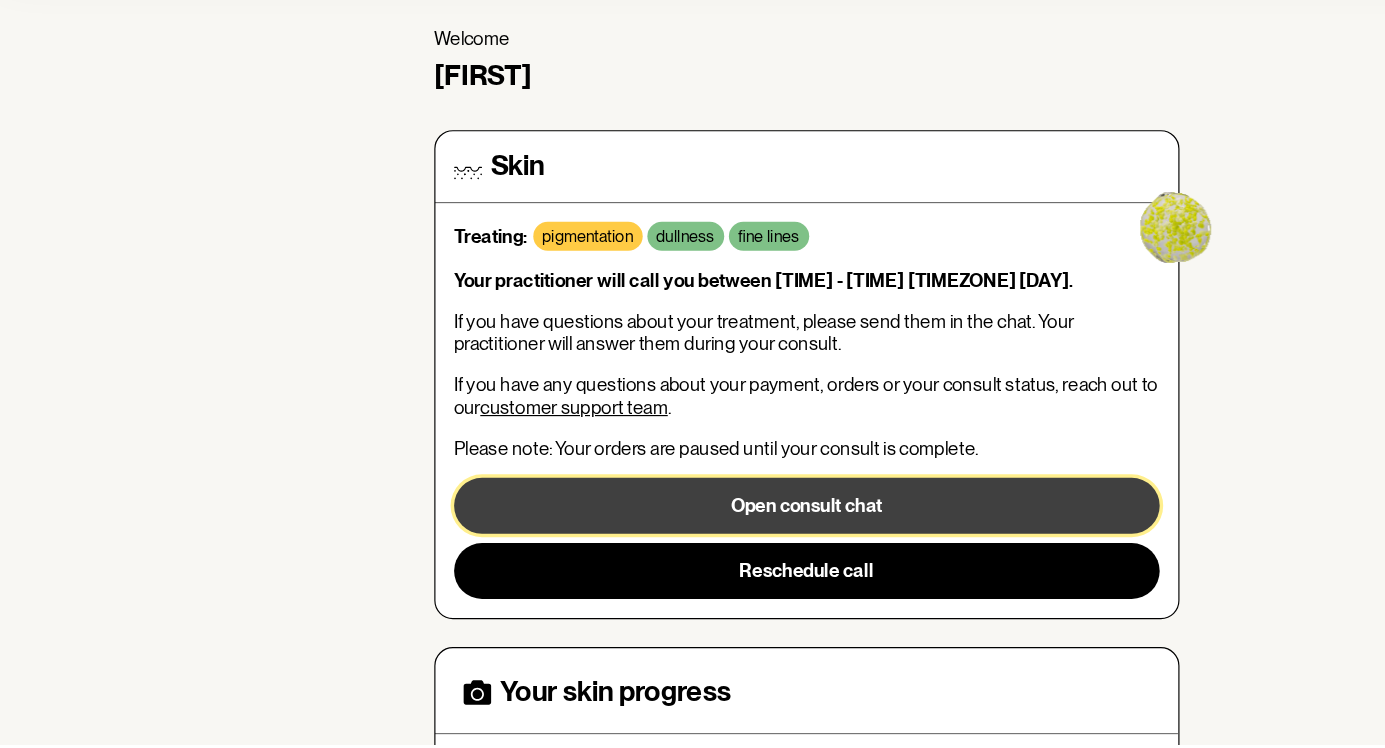 click on "Open consult chat" at bounding box center [693, 543] 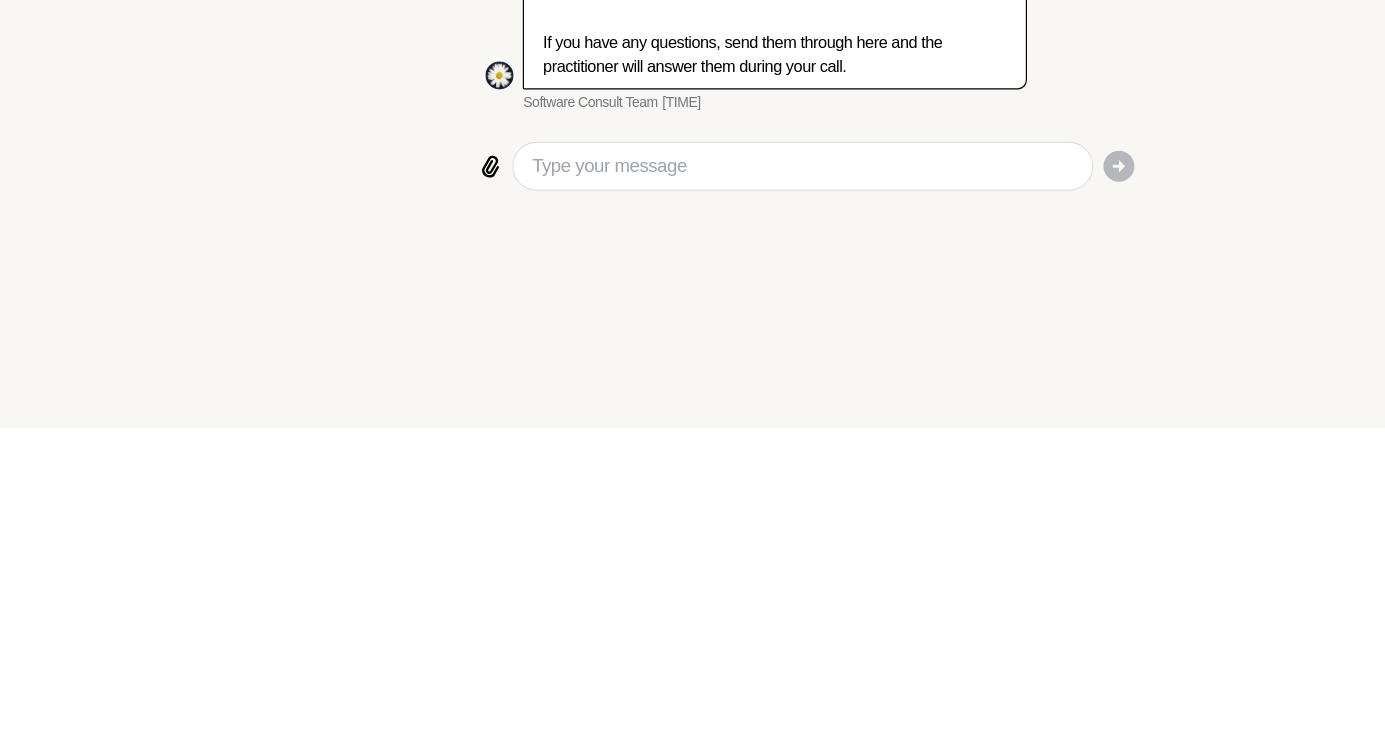 scroll, scrollTop: 0, scrollLeft: 0, axis: both 